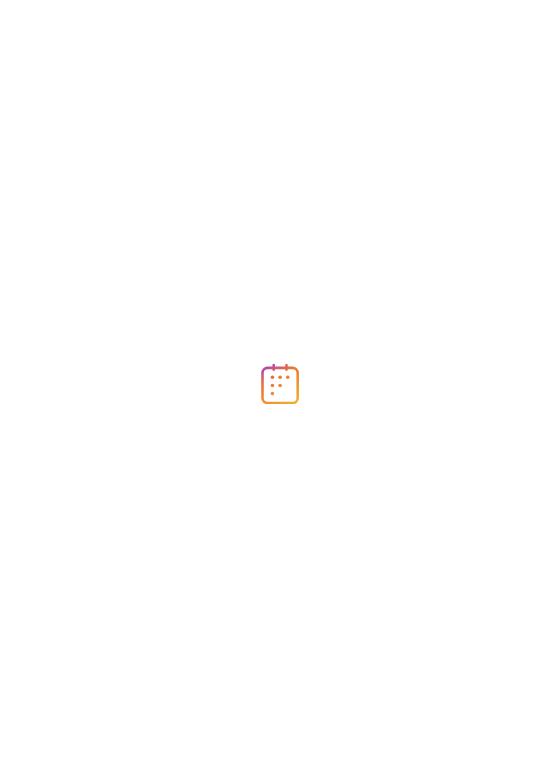 scroll, scrollTop: 0, scrollLeft: 0, axis: both 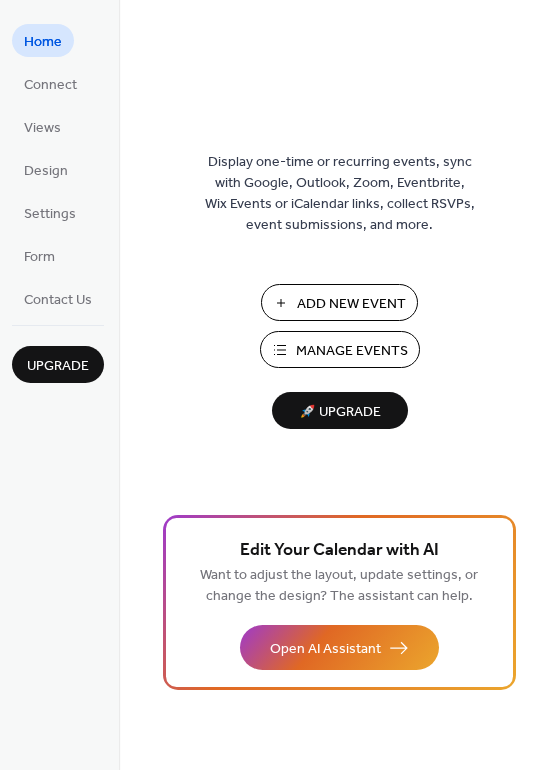 click on "Manage Events" at bounding box center (352, 351) 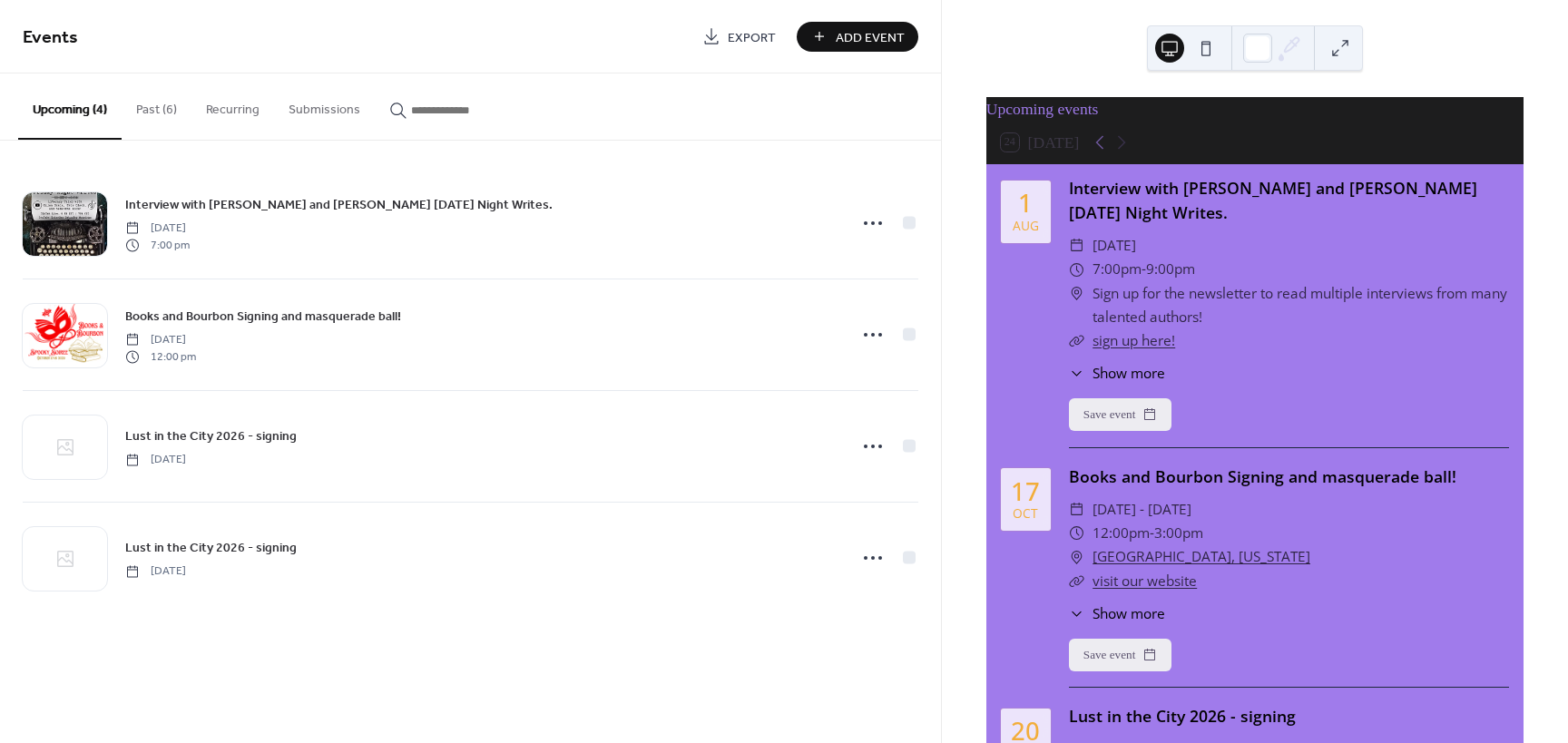 scroll, scrollTop: 0, scrollLeft: 0, axis: both 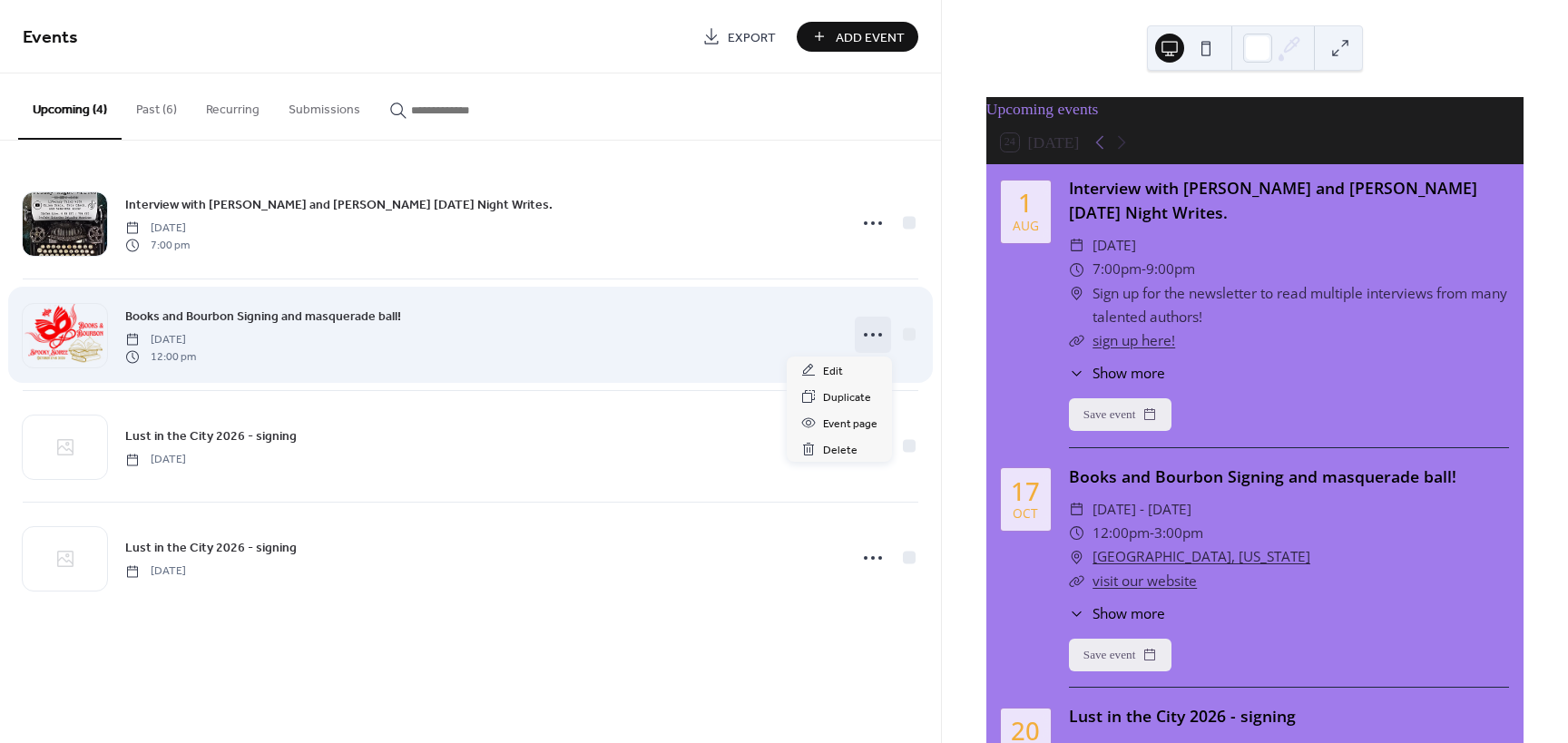 click 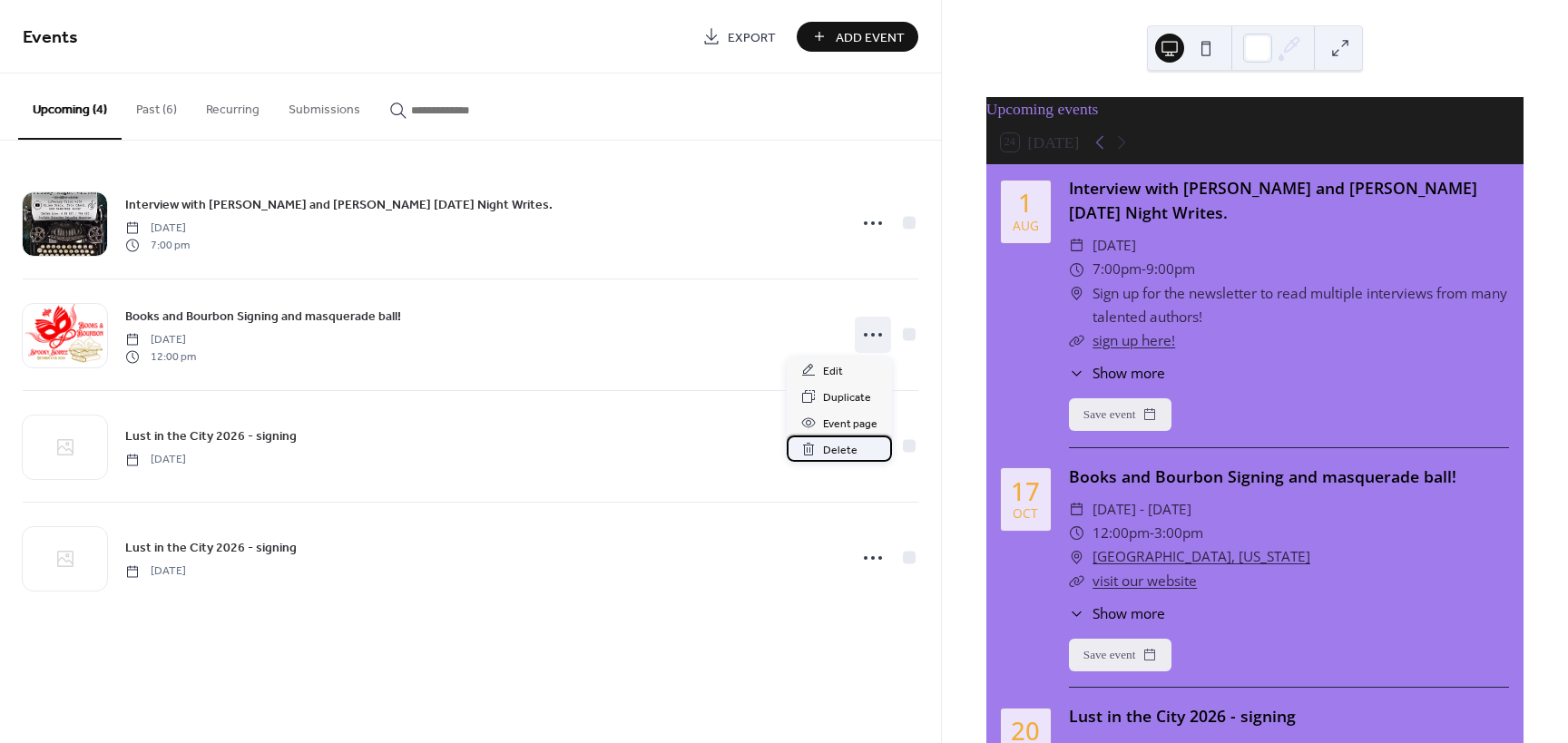 click on "Delete" at bounding box center [840, 450] 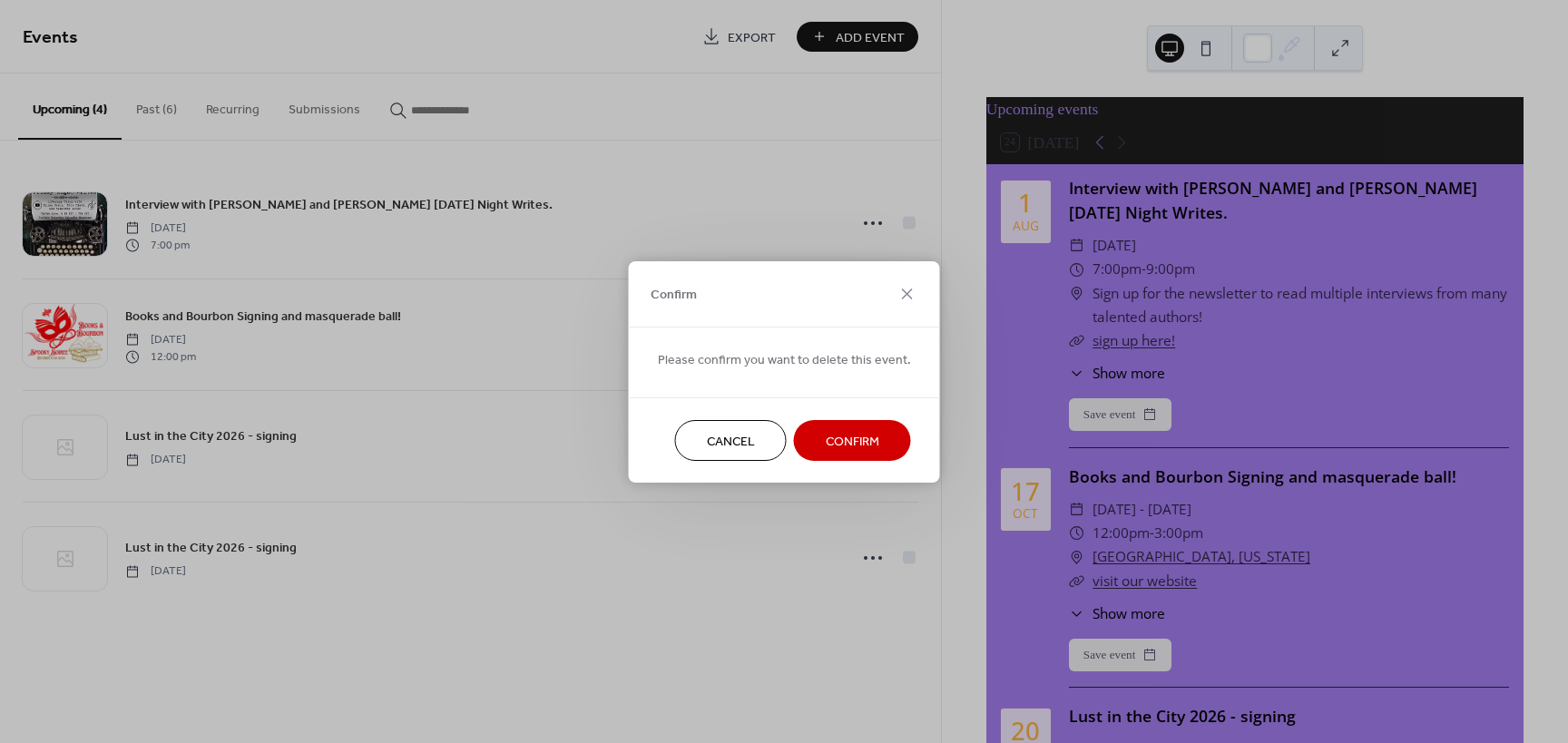 click on "Confirm" at bounding box center [852, 441] 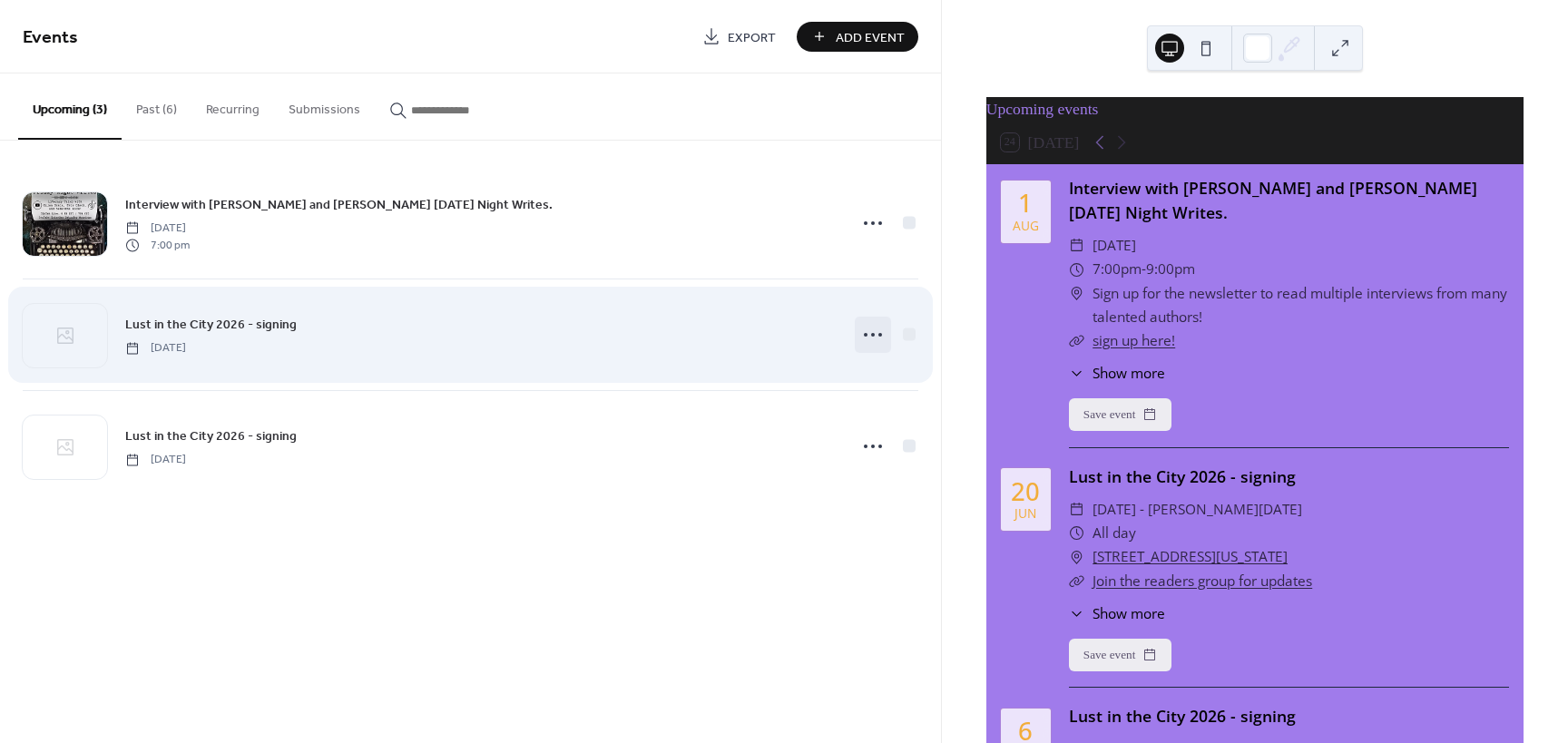 click 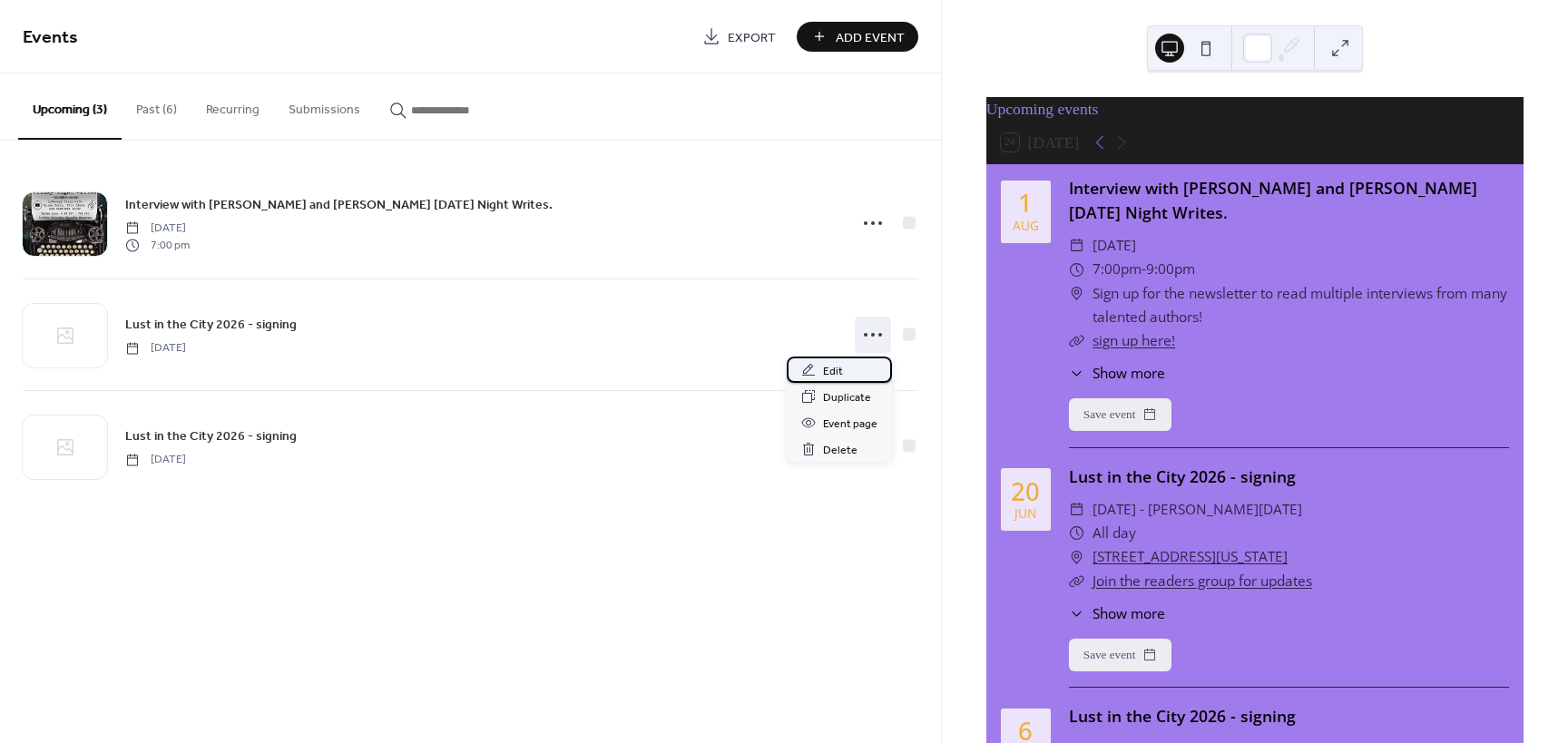 click on "Edit" at bounding box center (833, 371) 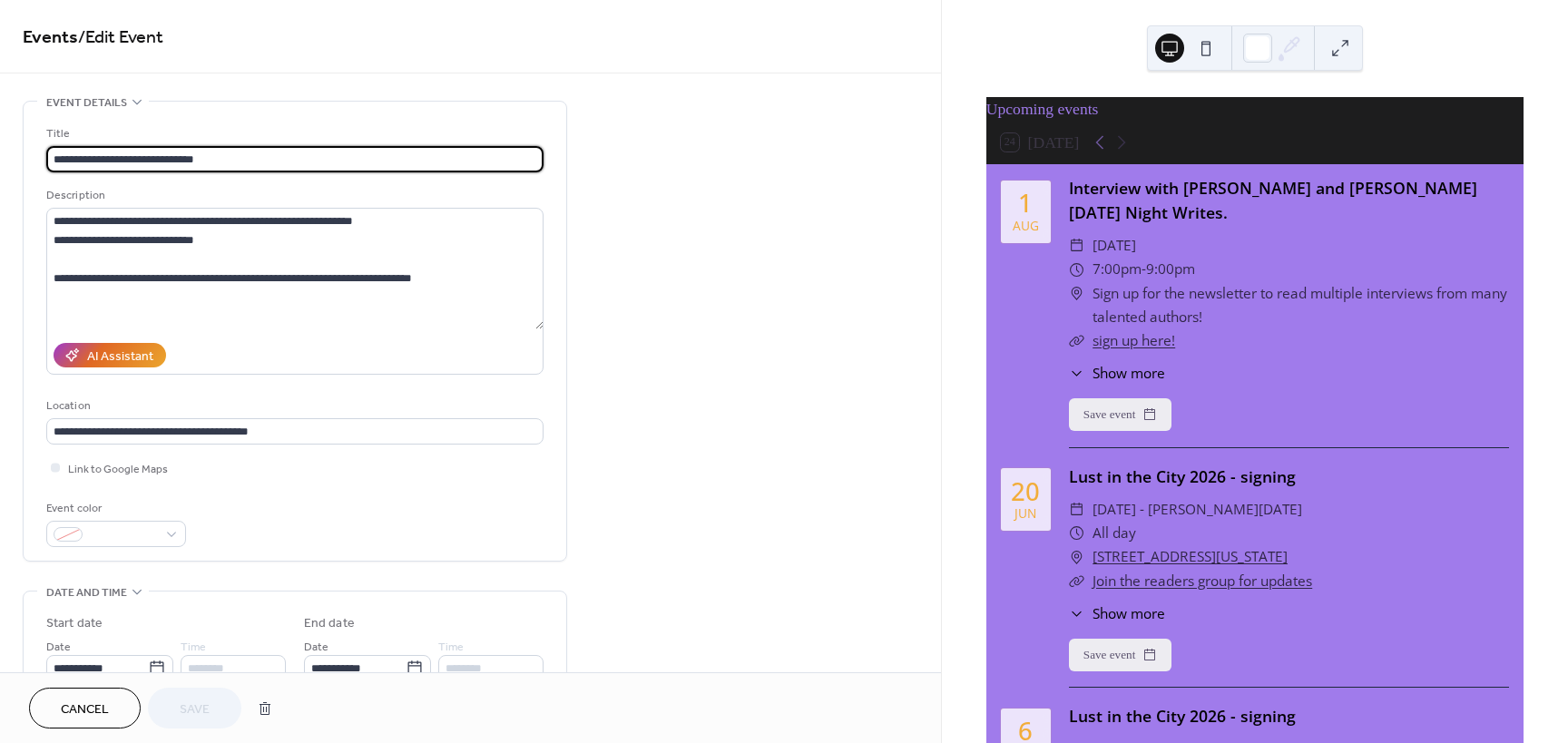 click on "**********" at bounding box center [295, 159] 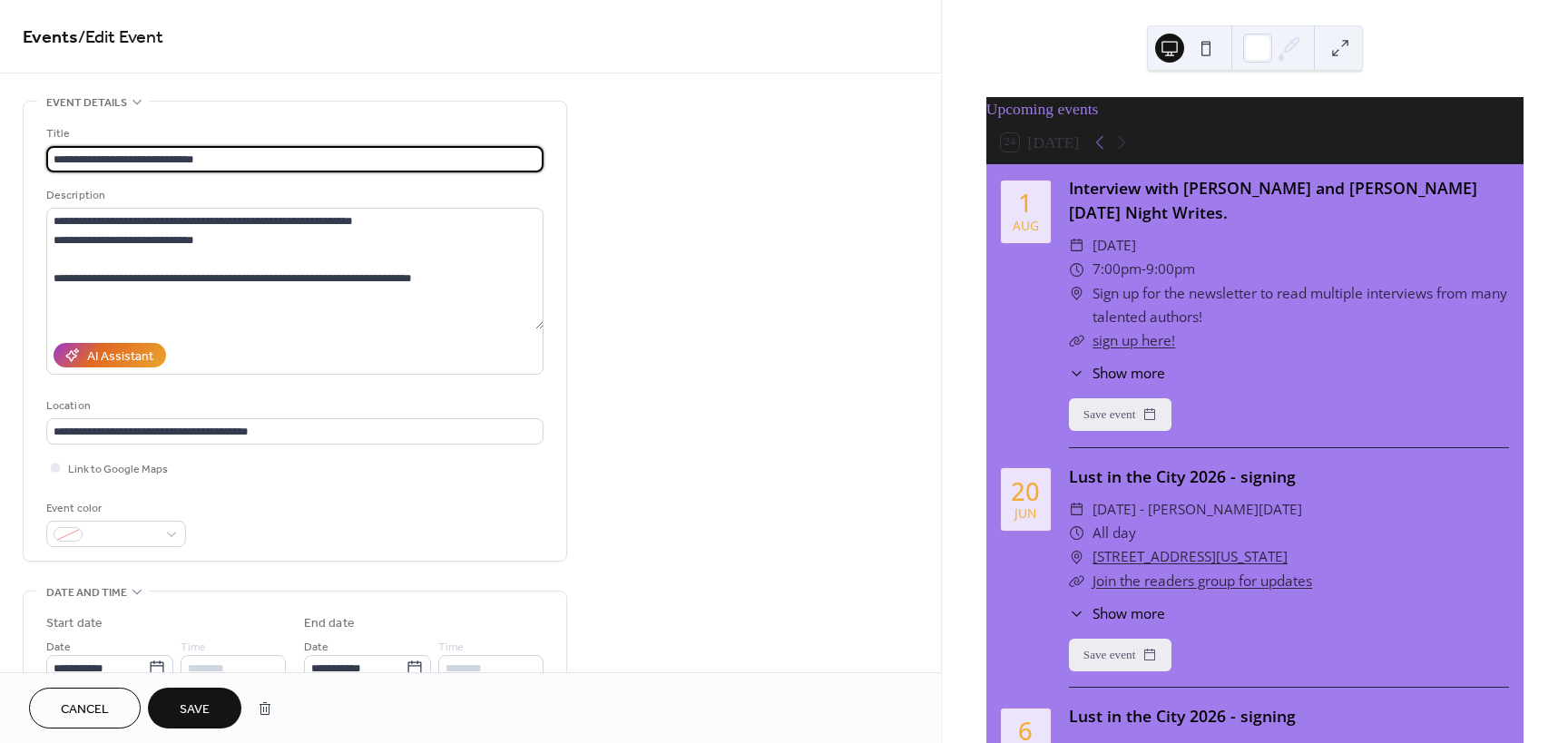 type on "**********" 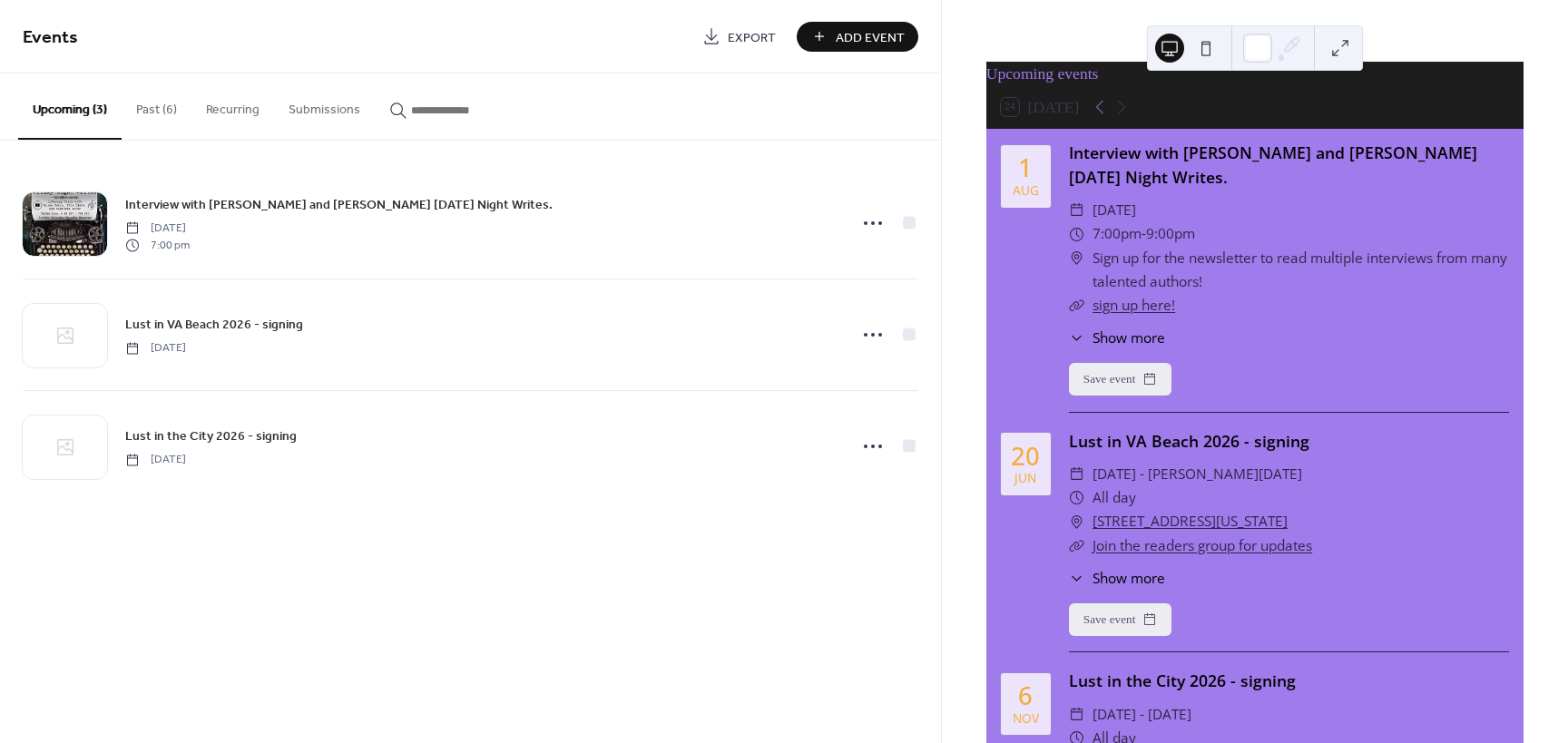 scroll, scrollTop: 0, scrollLeft: 0, axis: both 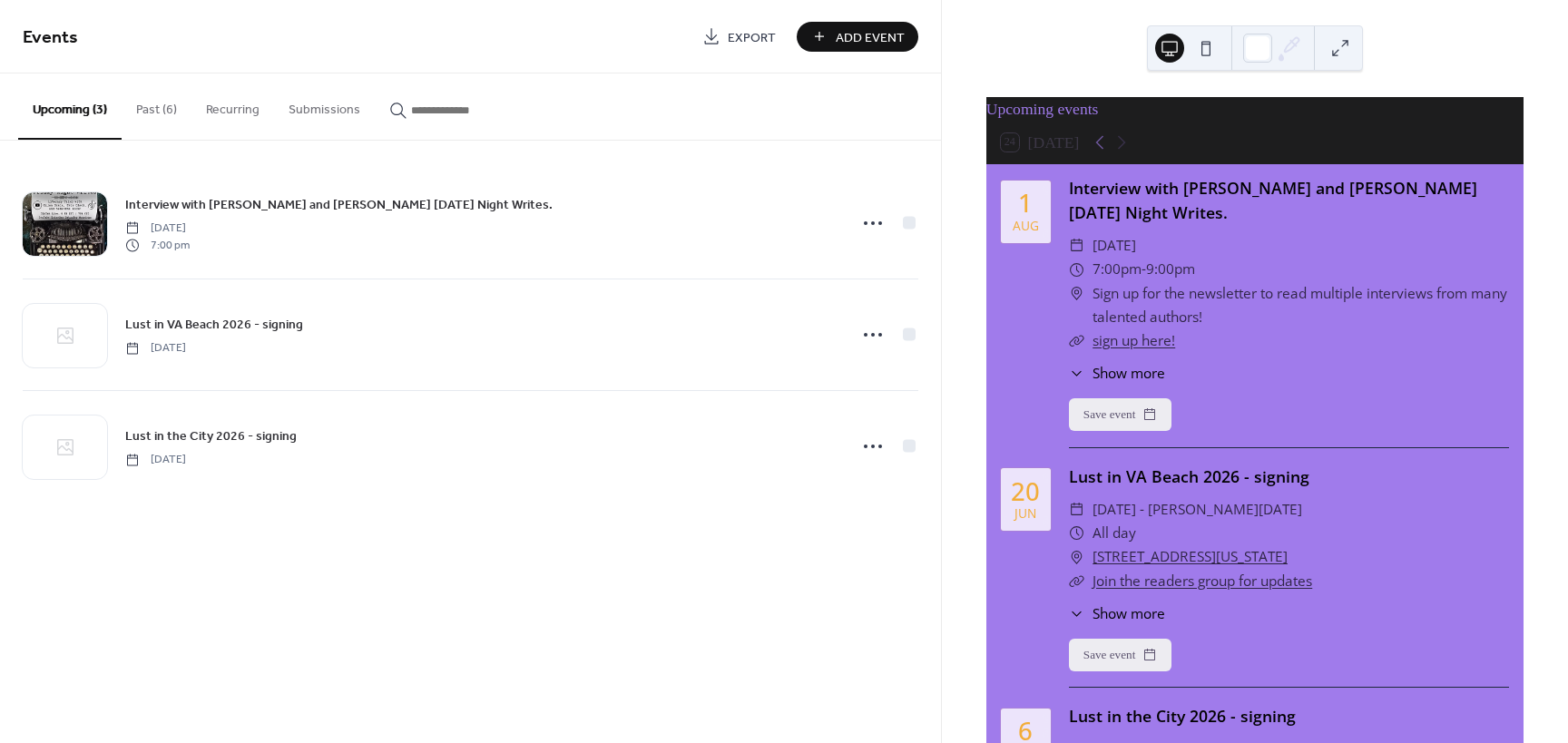 click on "Add Event" at bounding box center (870, 37) 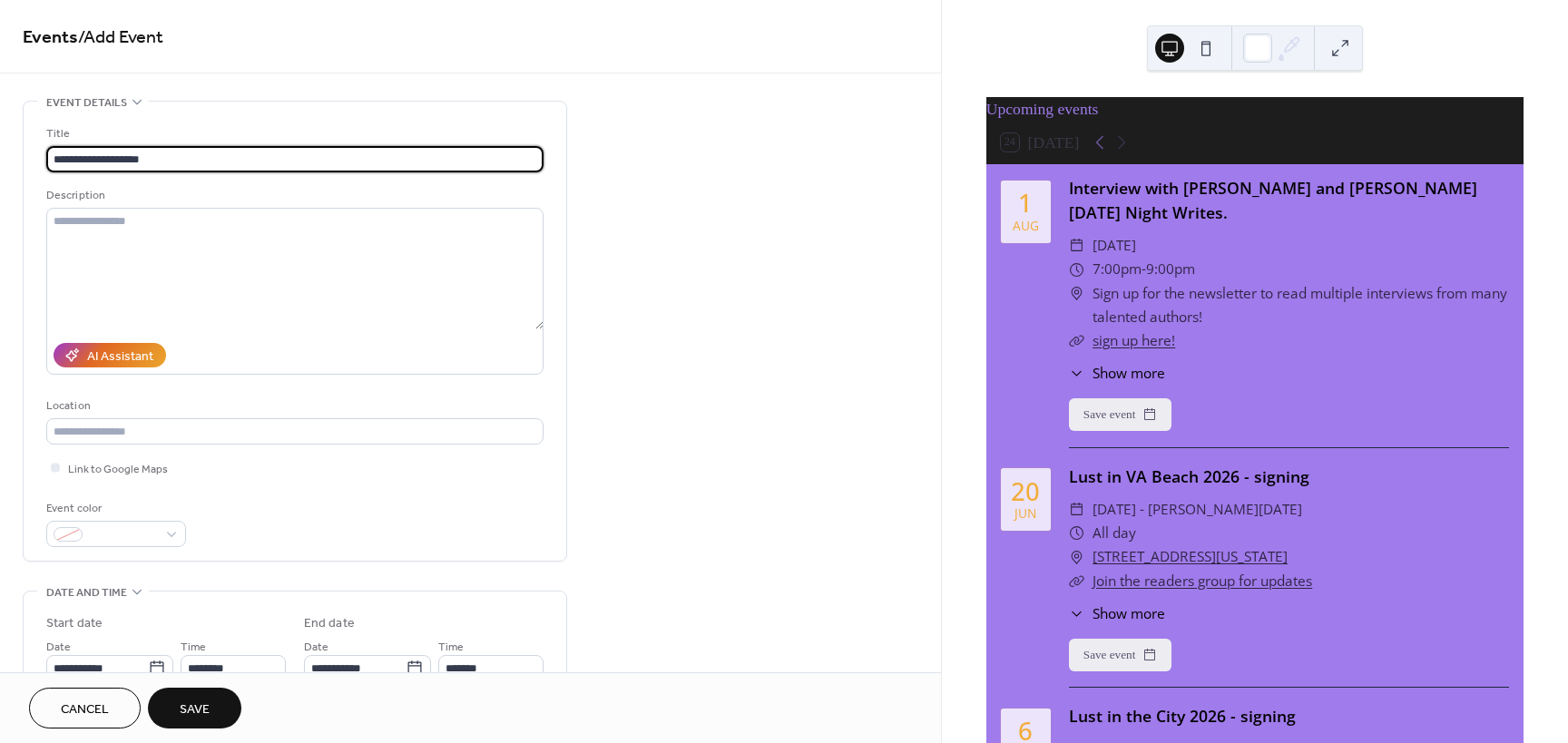 type on "**********" 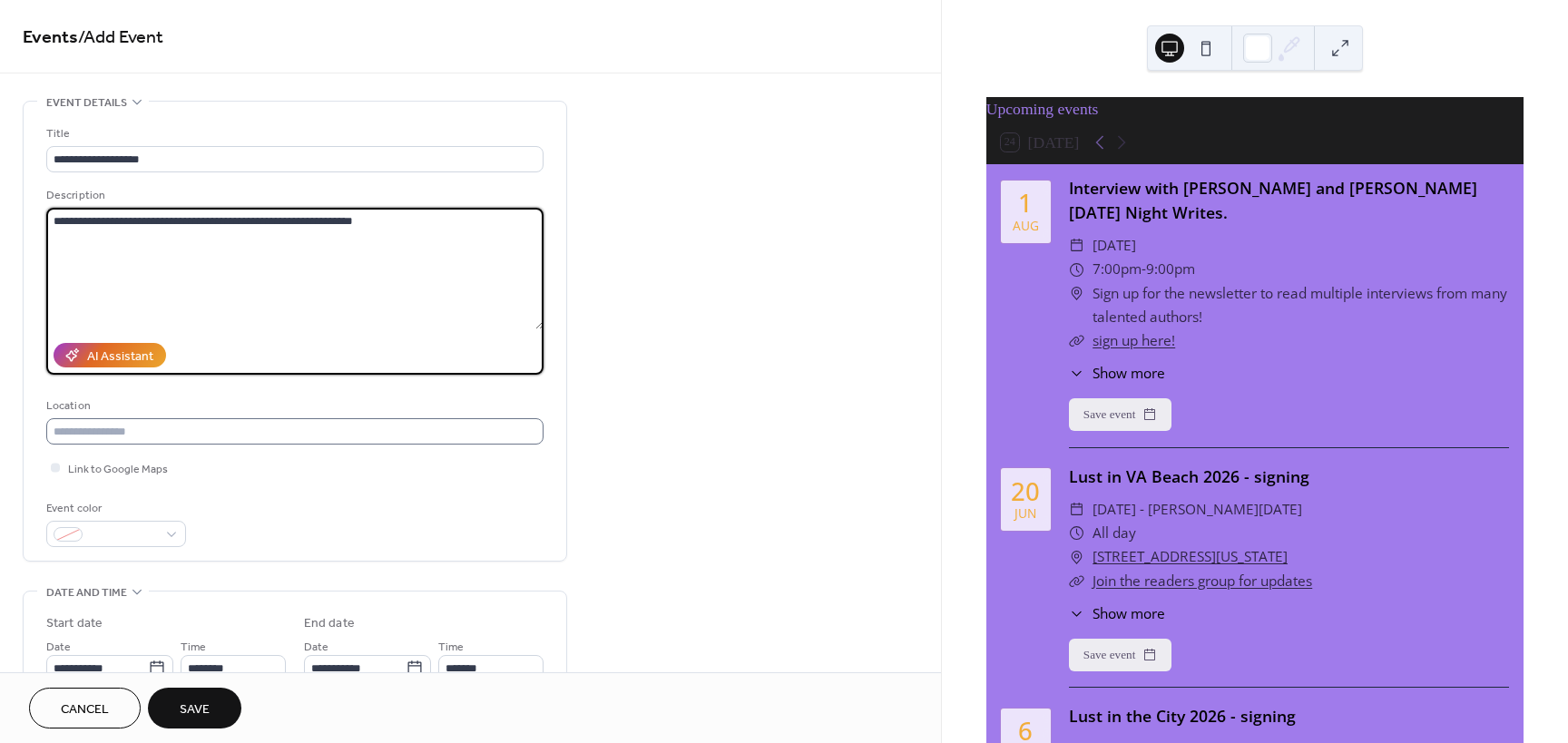type on "**********" 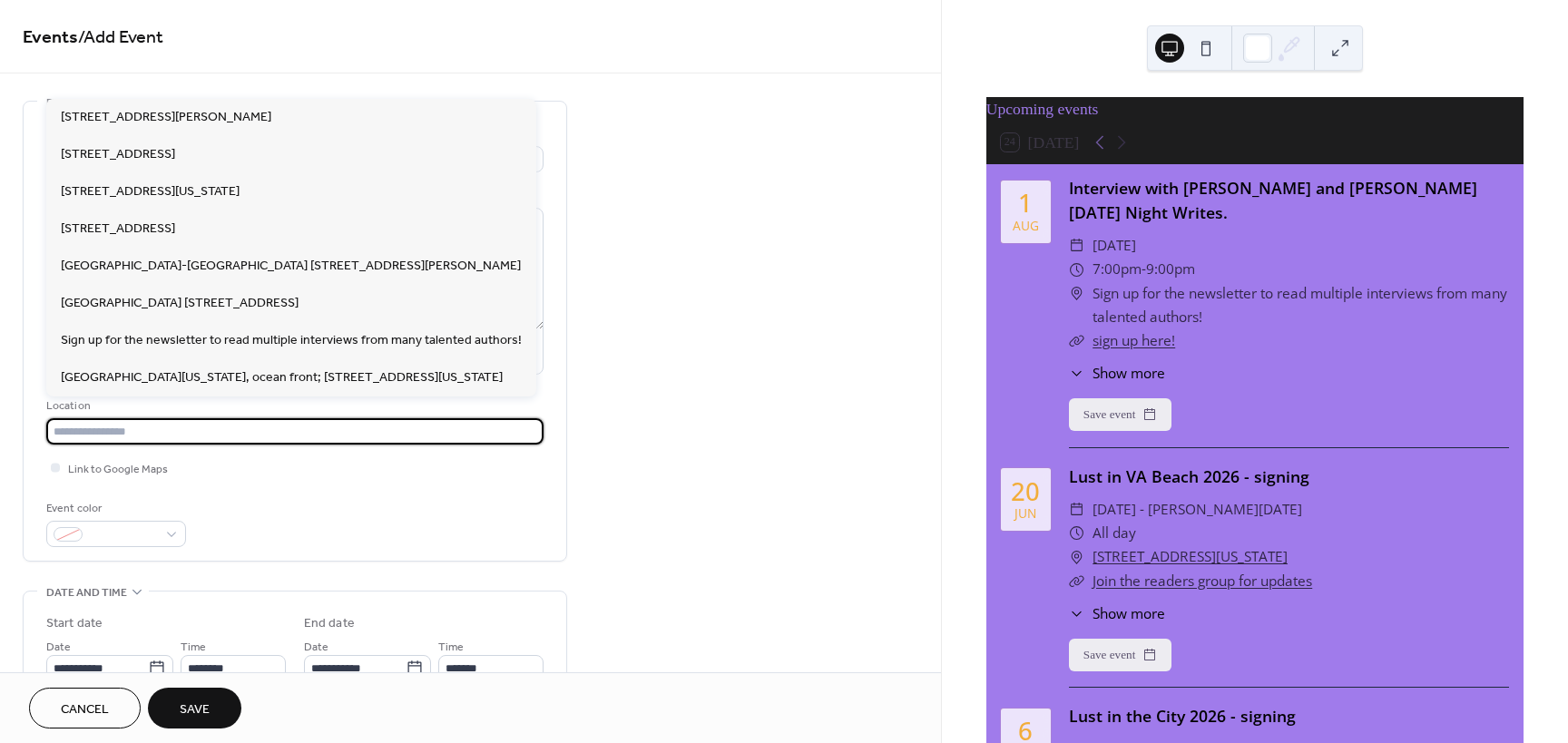 click at bounding box center (295, 431) 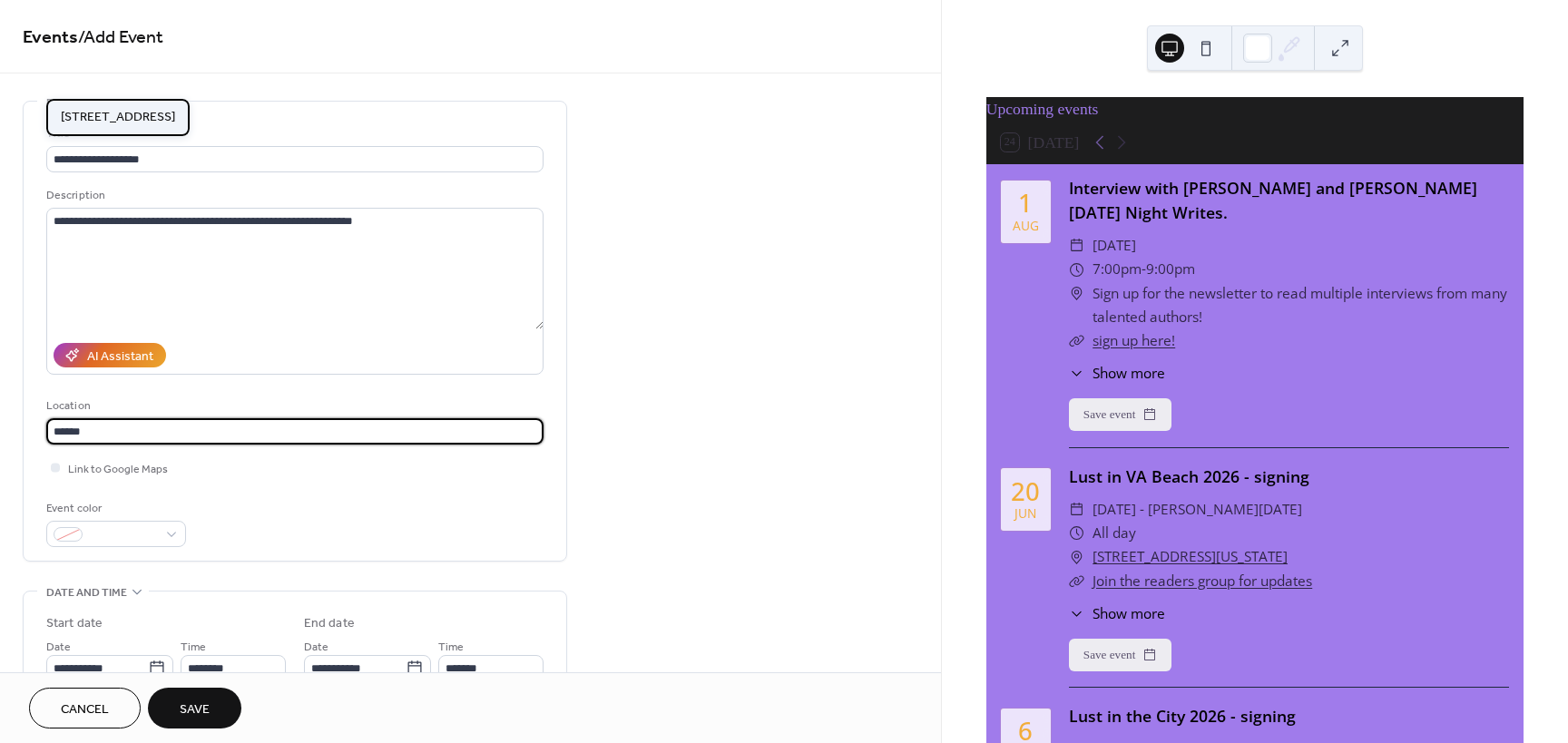 click on "[STREET_ADDRESS]" at bounding box center [118, 117] 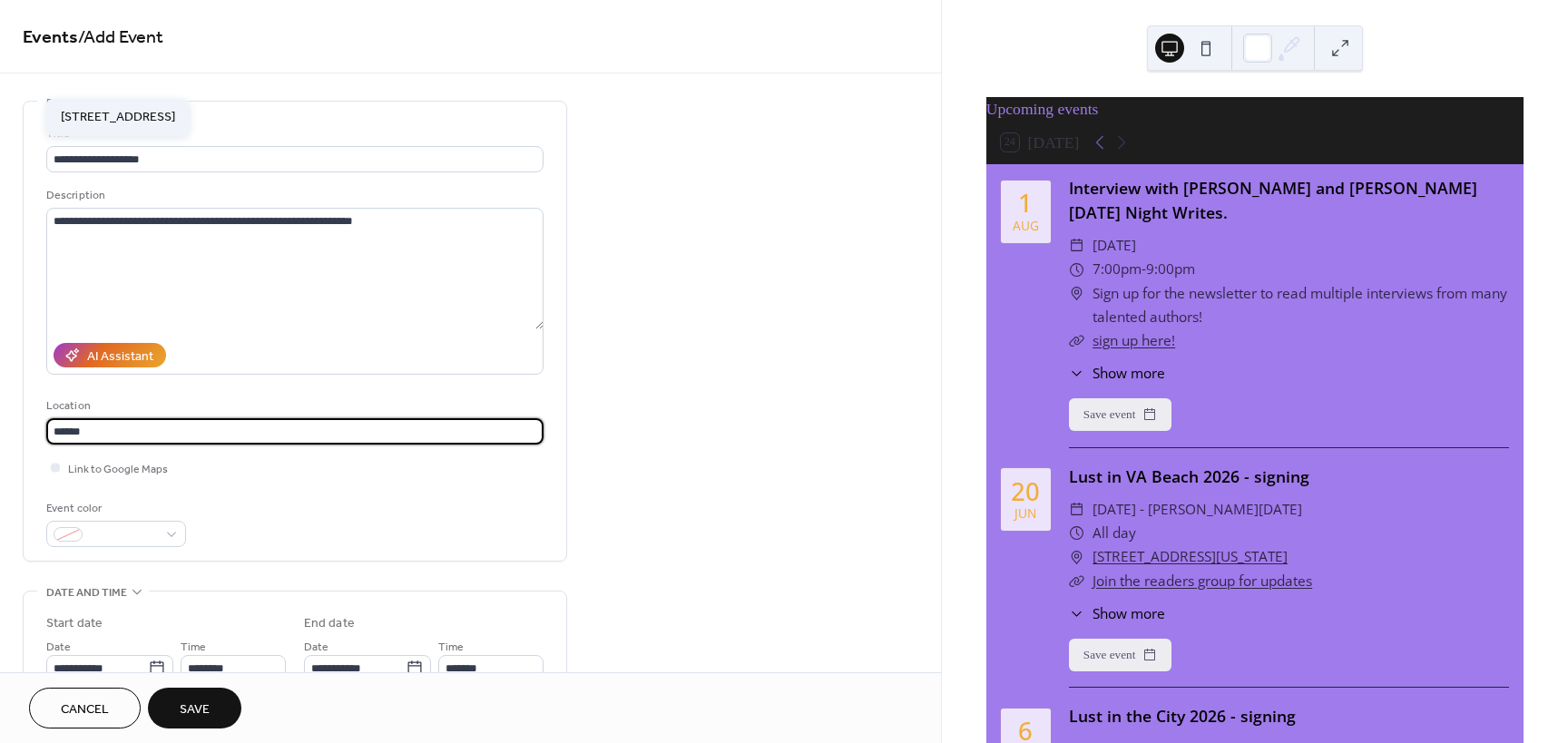 type on "**********" 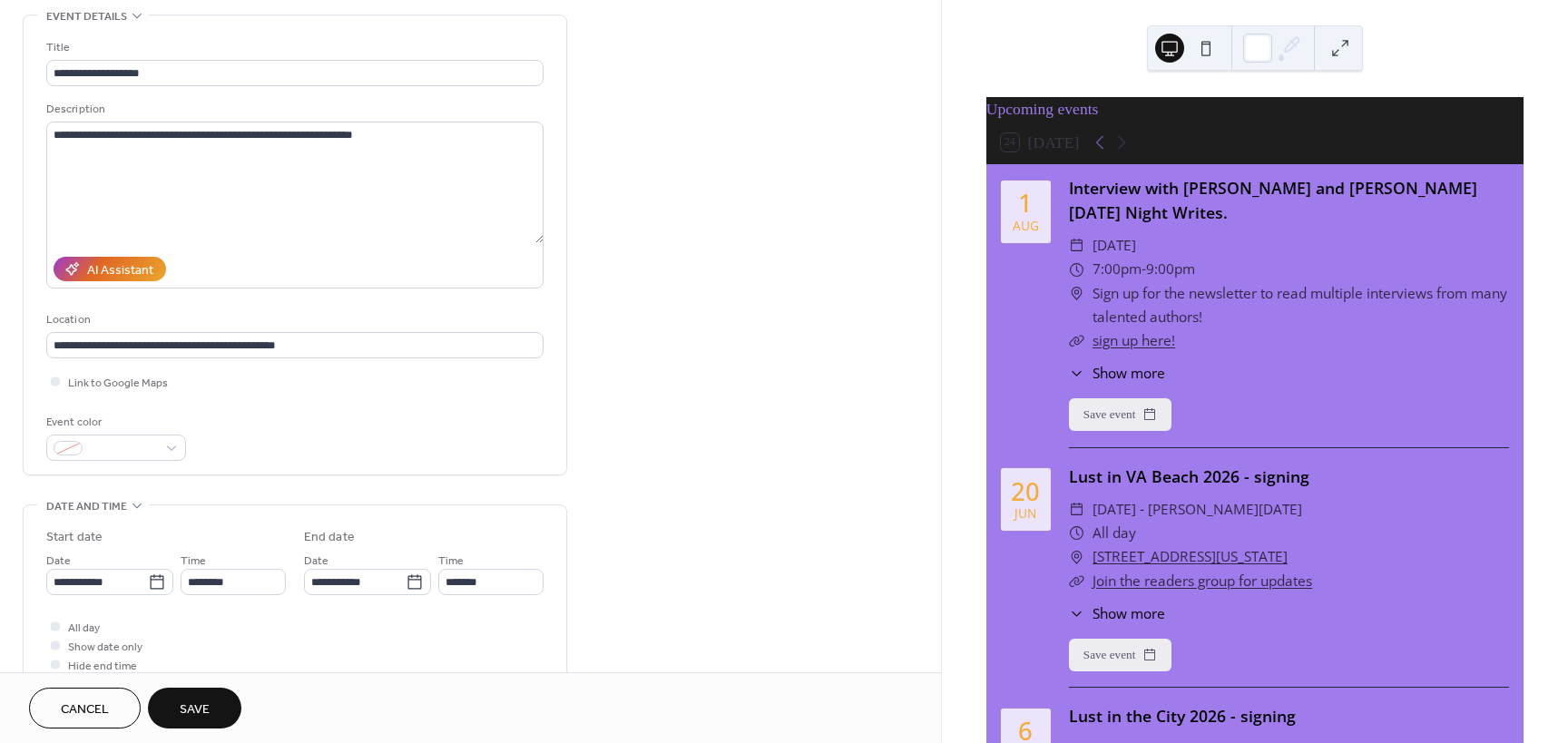 scroll, scrollTop: 91, scrollLeft: 0, axis: vertical 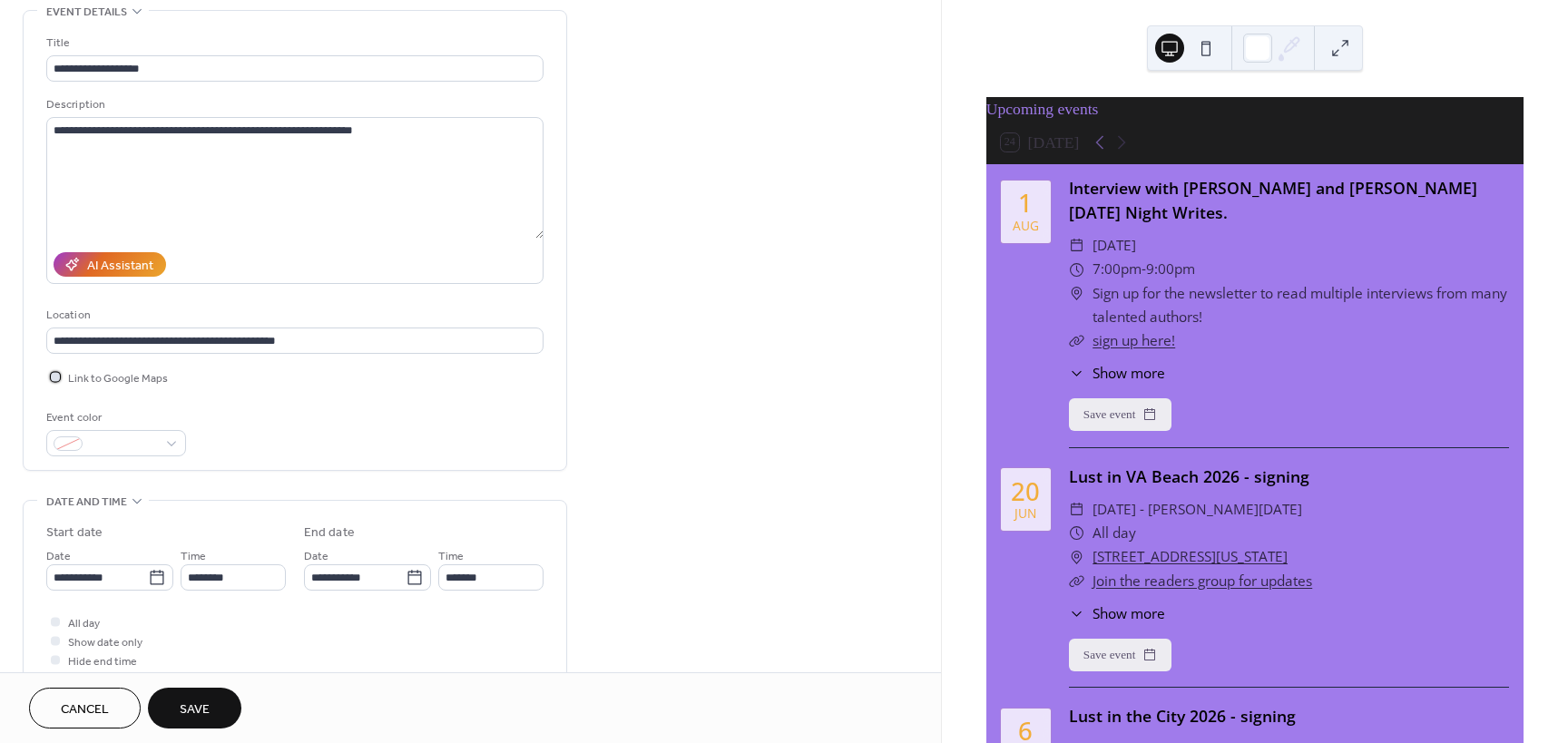 click at bounding box center [55, 376] 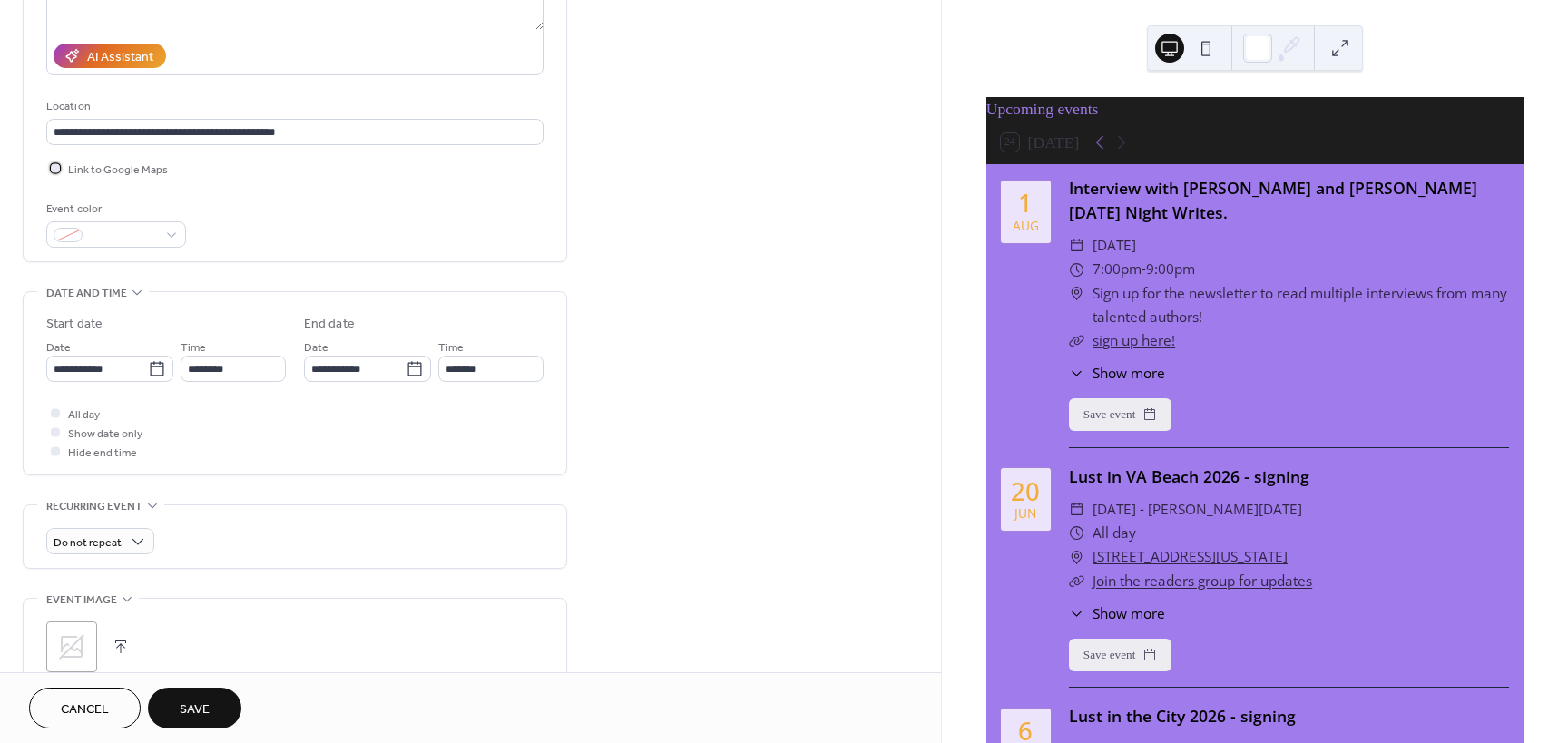 scroll, scrollTop: 363, scrollLeft: 0, axis: vertical 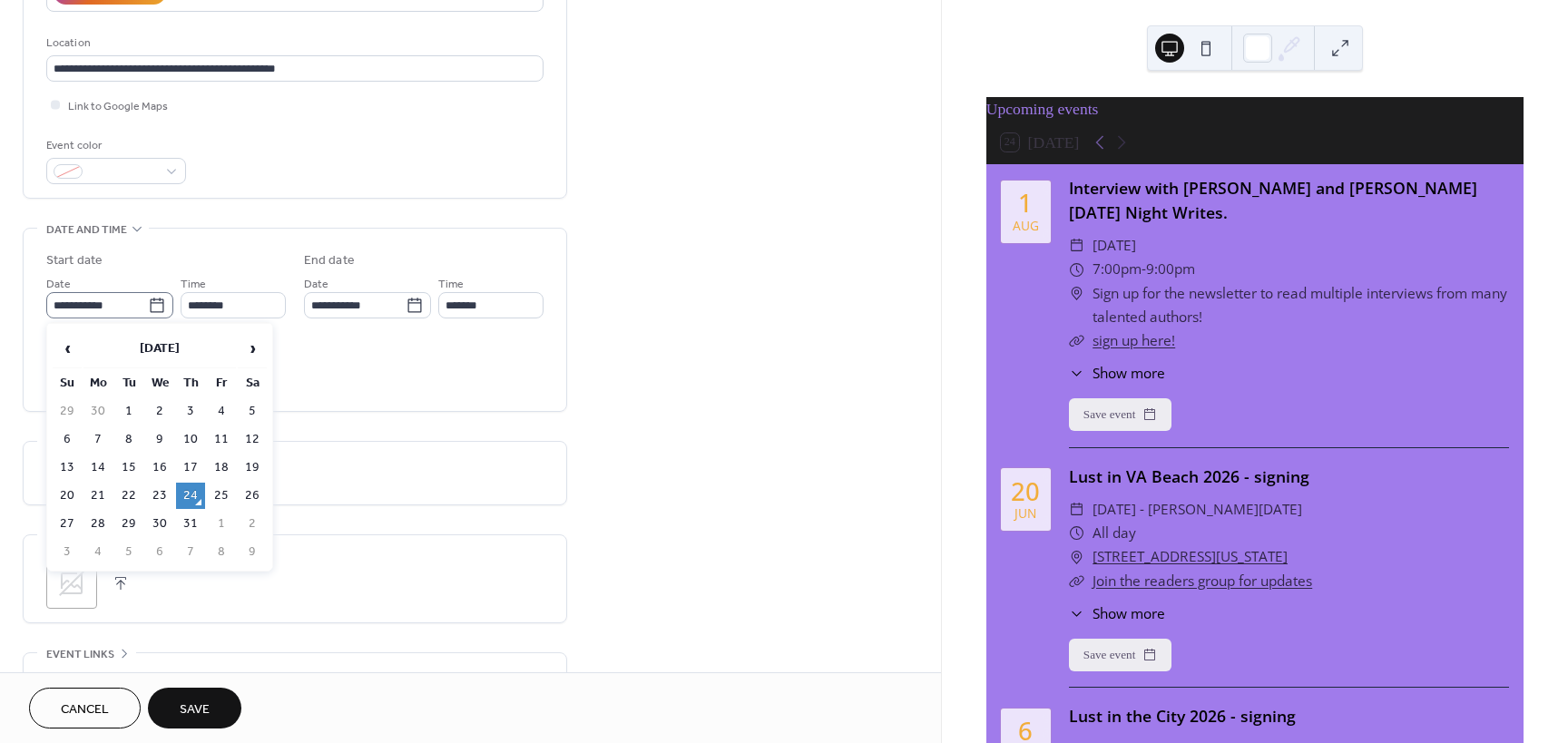 click 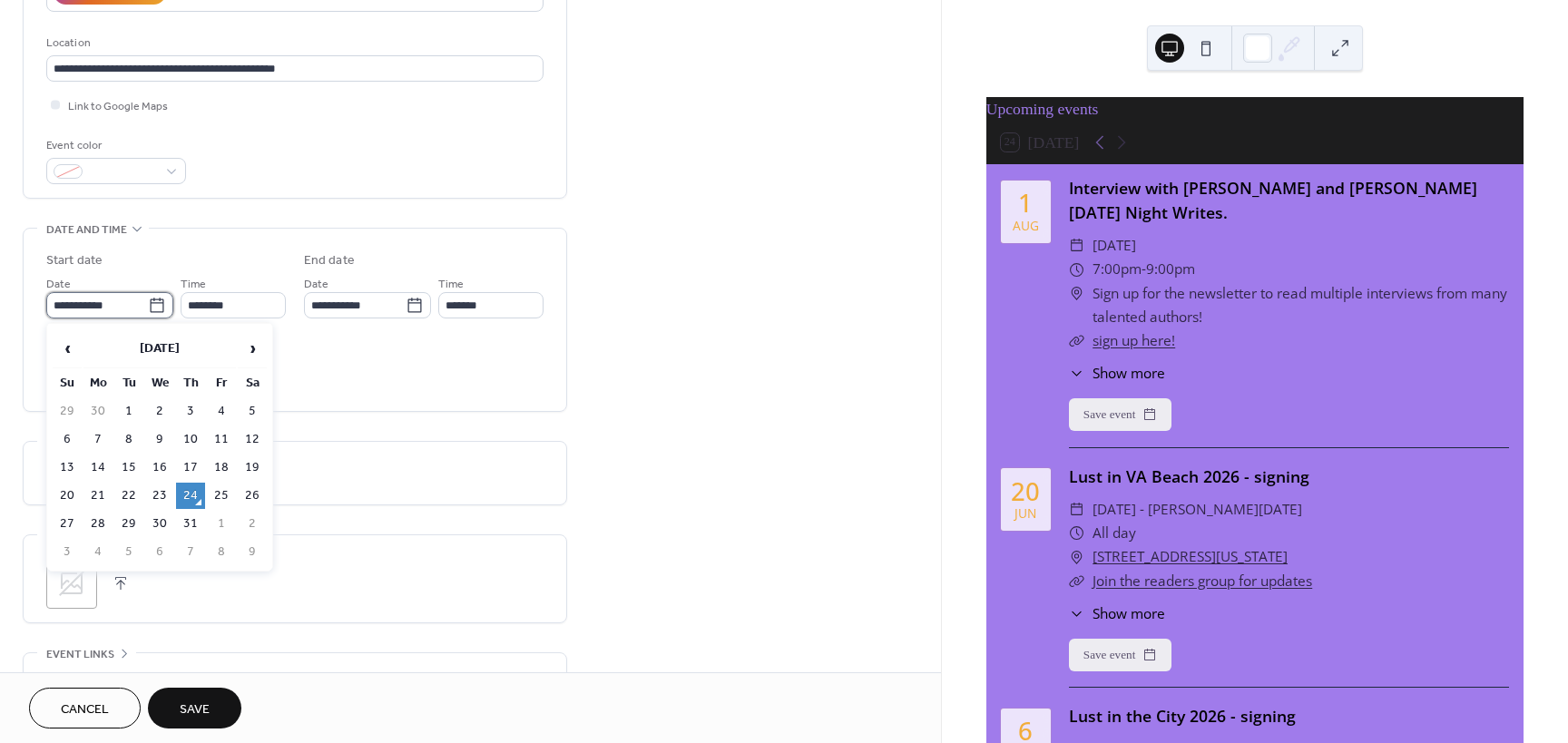 click on "**********" at bounding box center (97, 305) 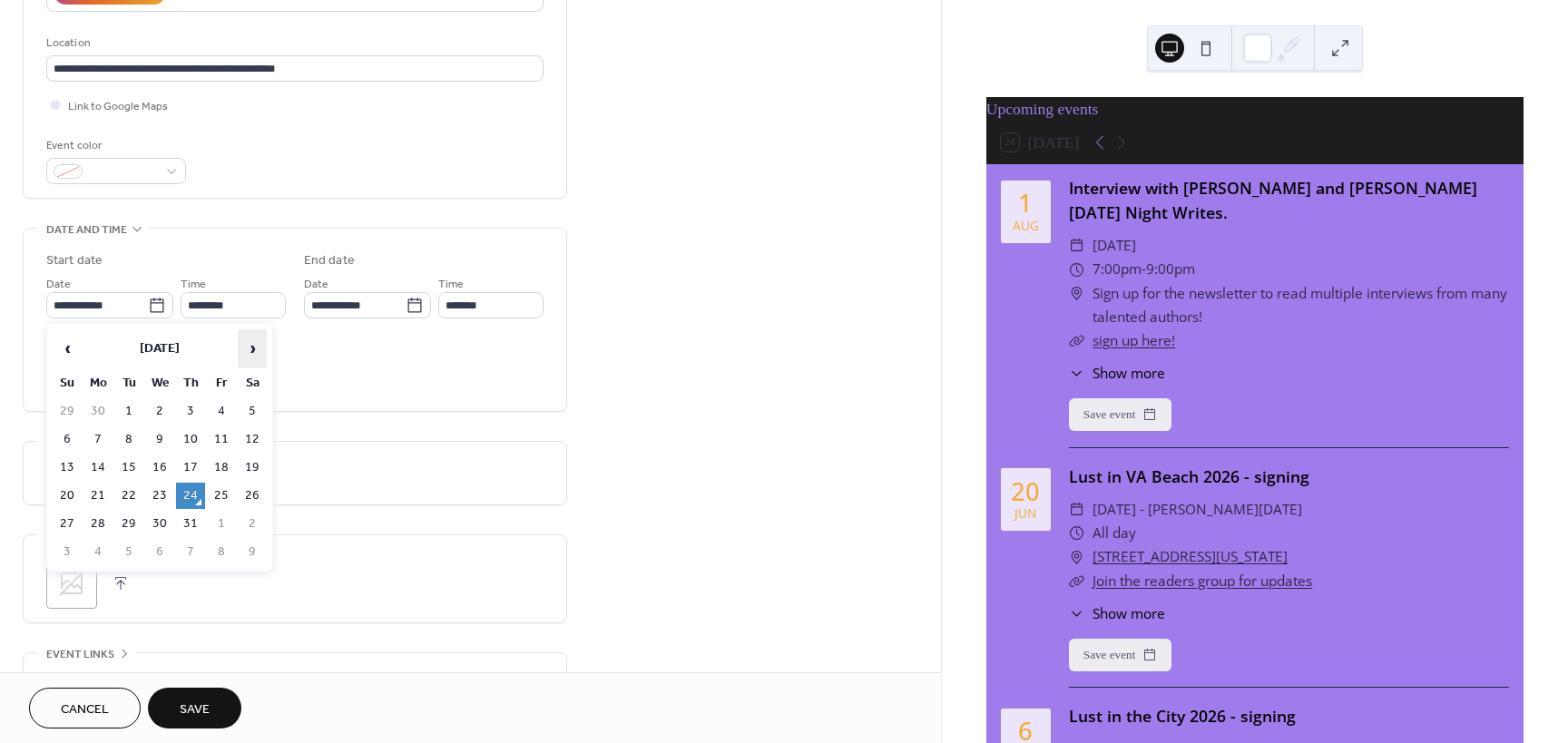 click on "›" at bounding box center [252, 348] 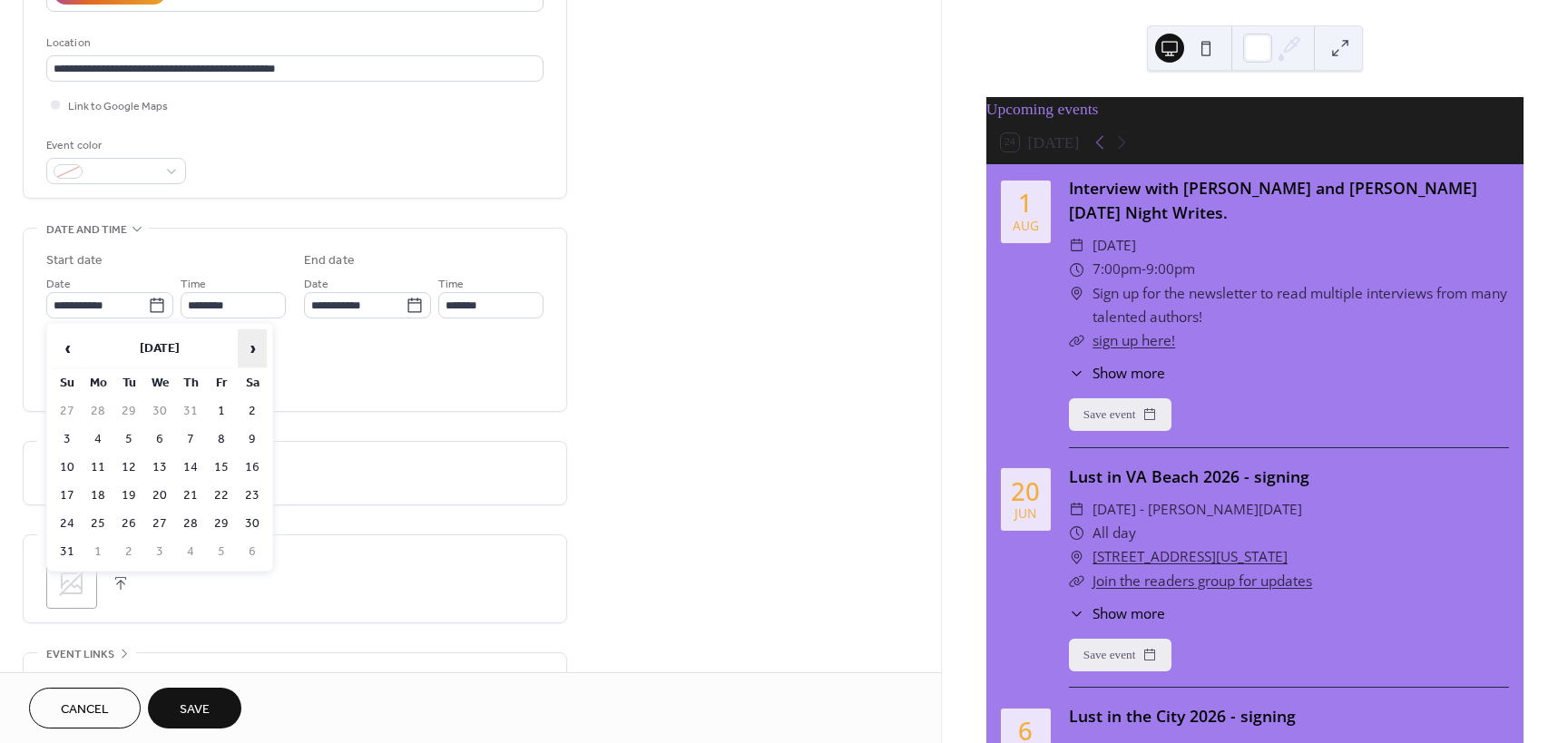 click on "›" at bounding box center [252, 348] 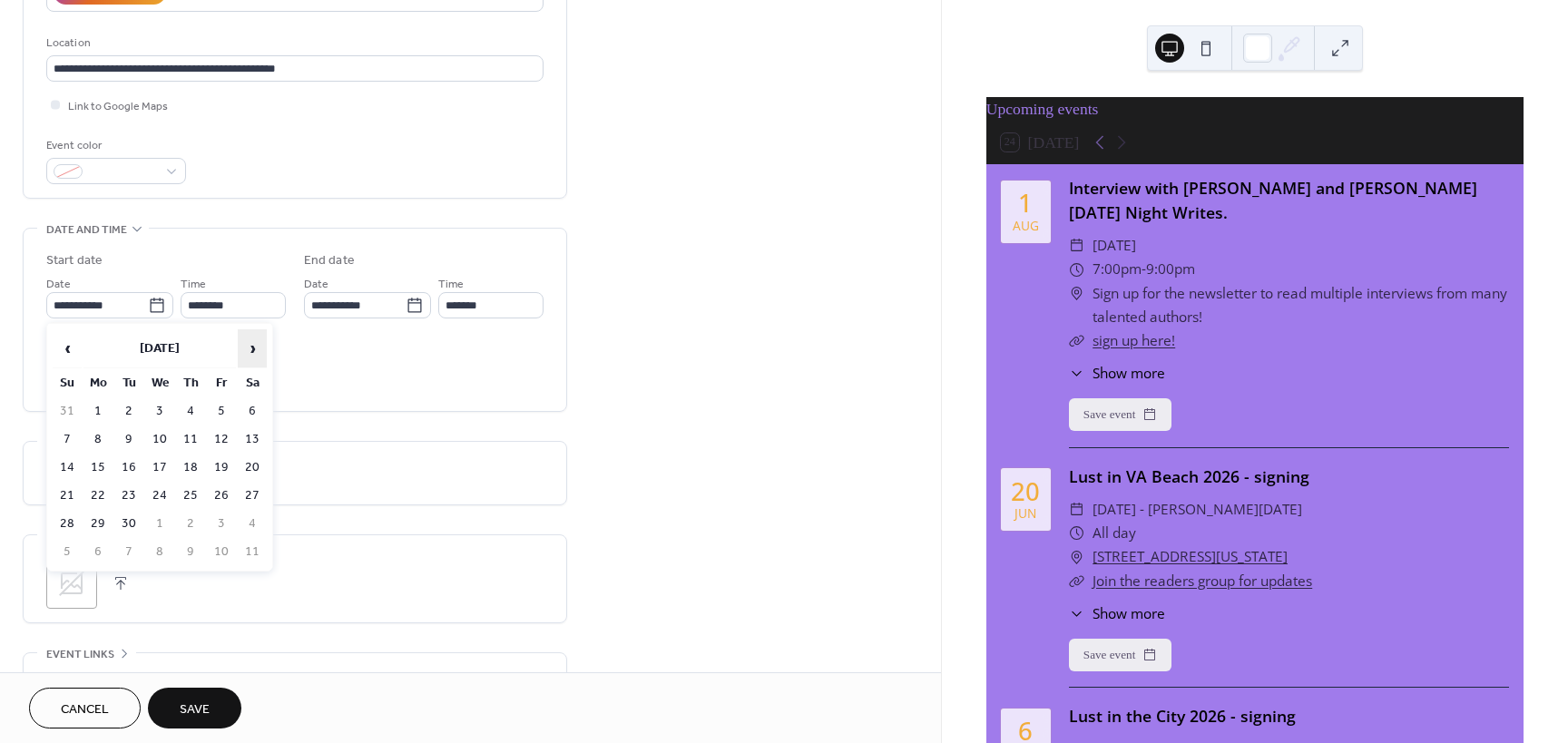 click on "›" at bounding box center [252, 348] 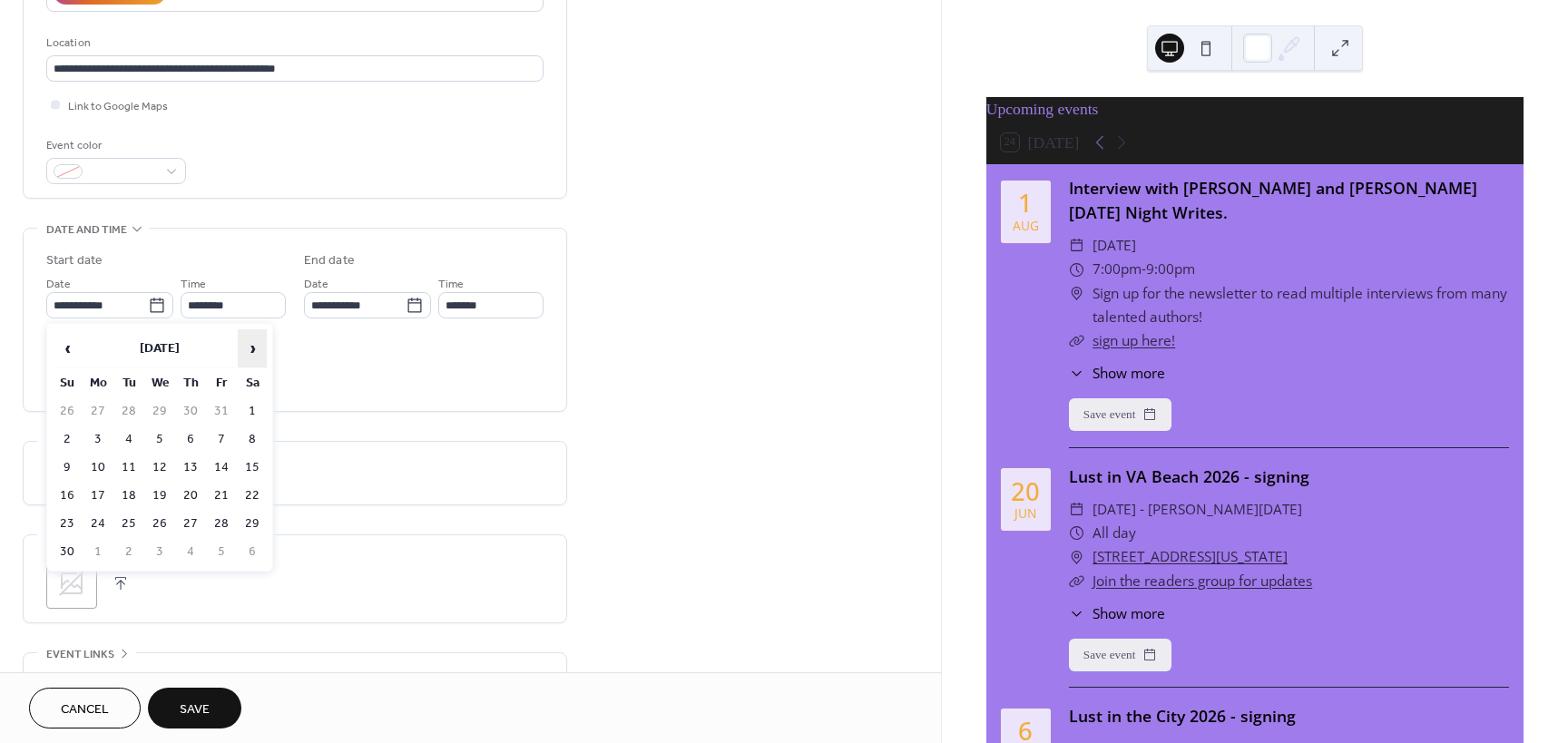 click on "›" at bounding box center (252, 348) 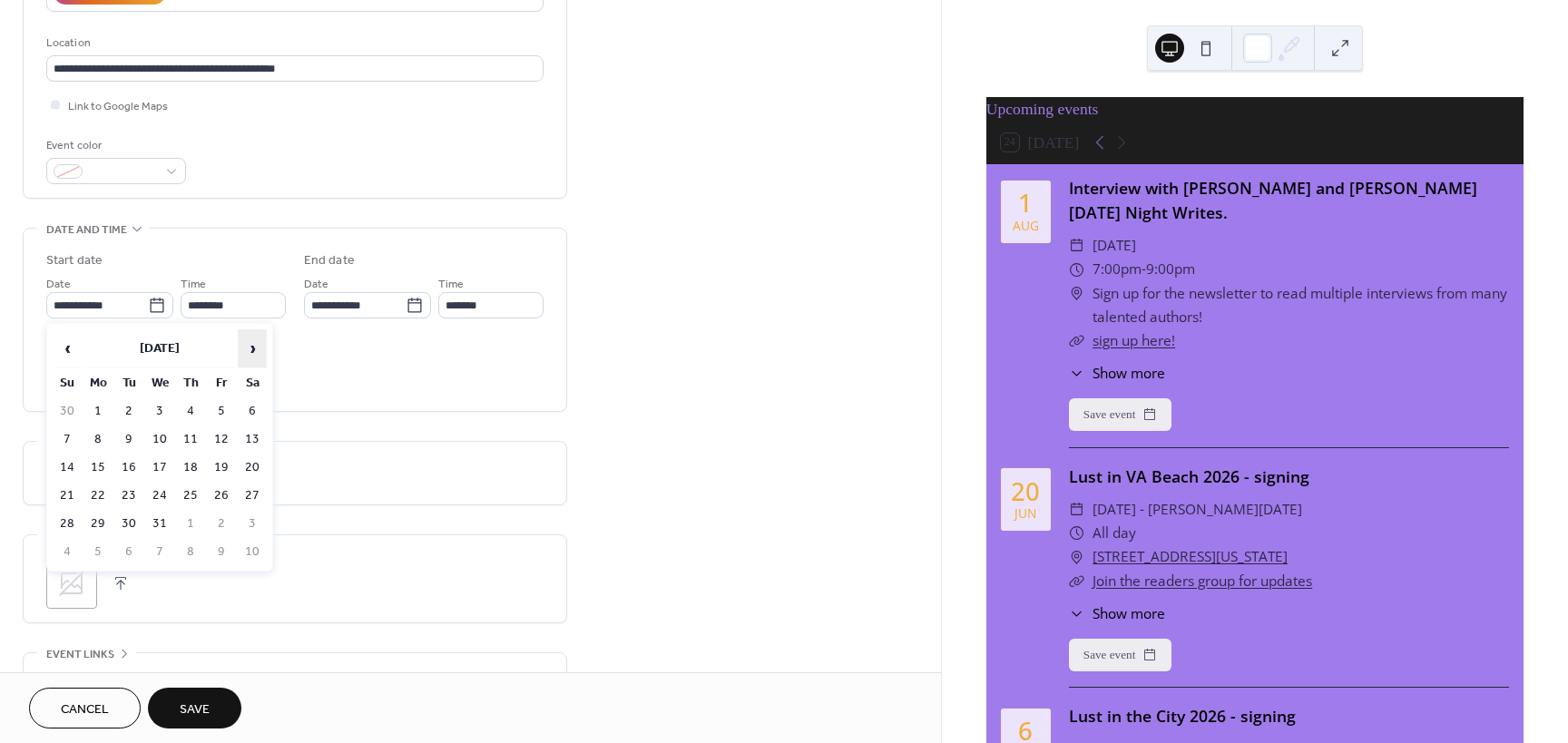 click on "›" at bounding box center [252, 348] 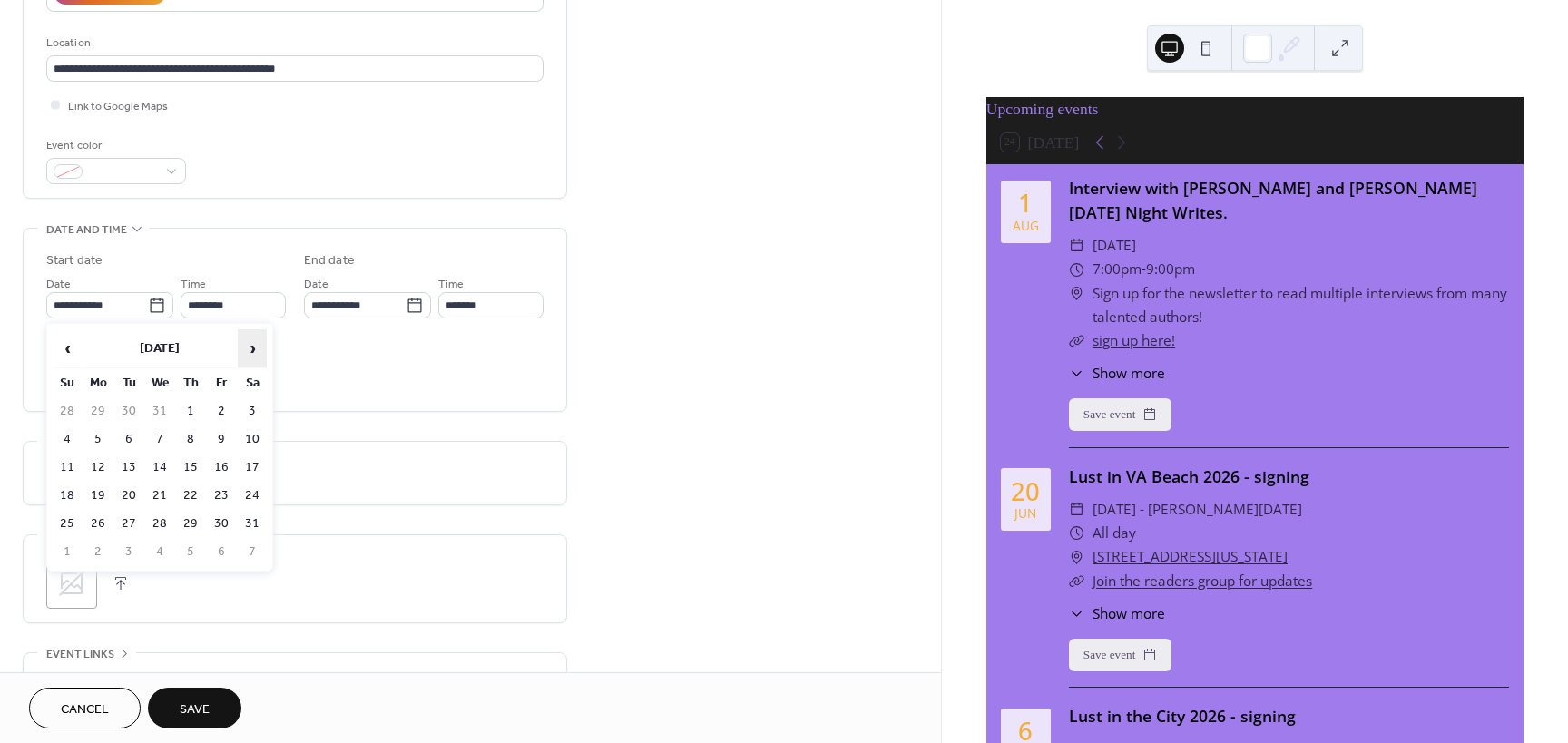 click on "›" at bounding box center (252, 348) 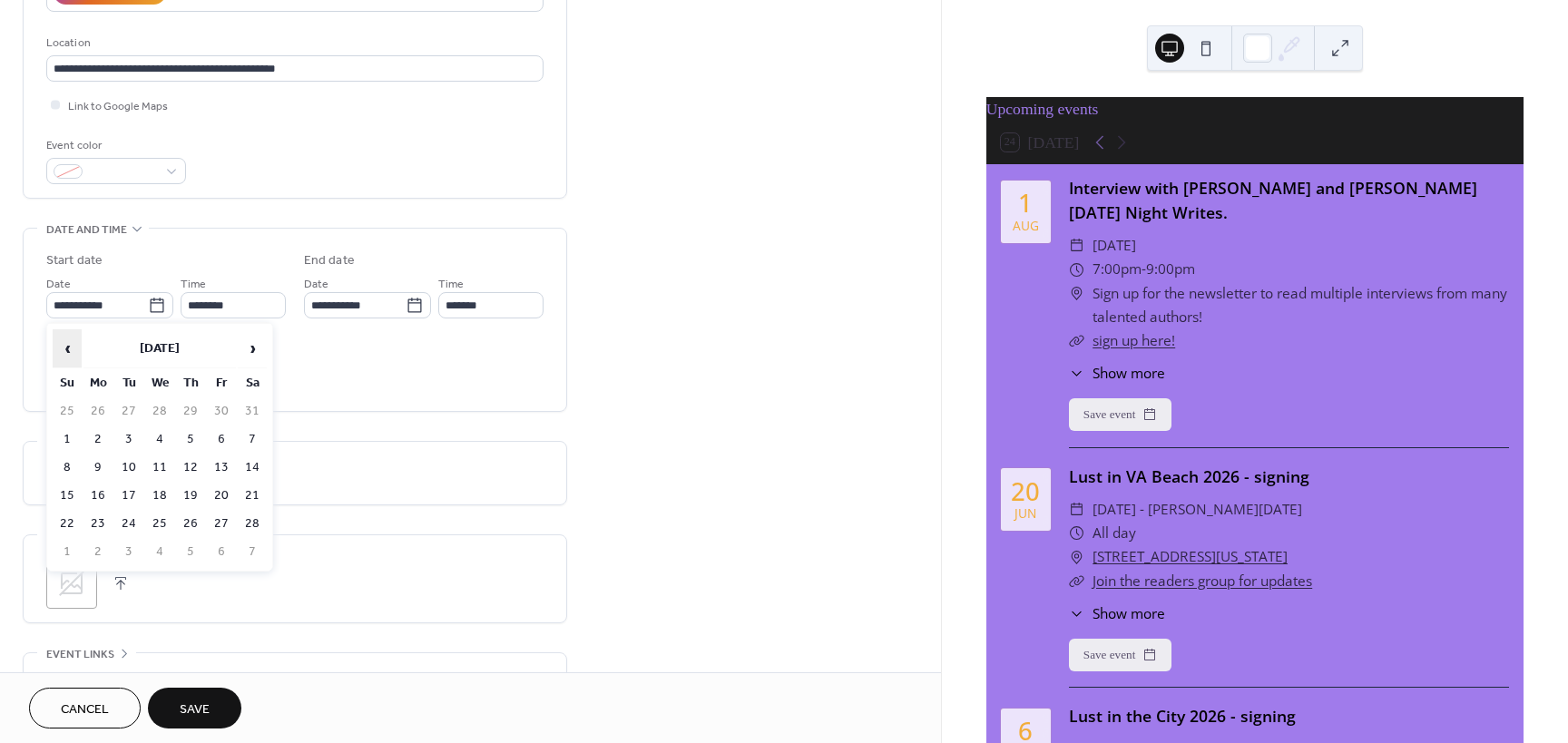 click on "‹" at bounding box center (67, 348) 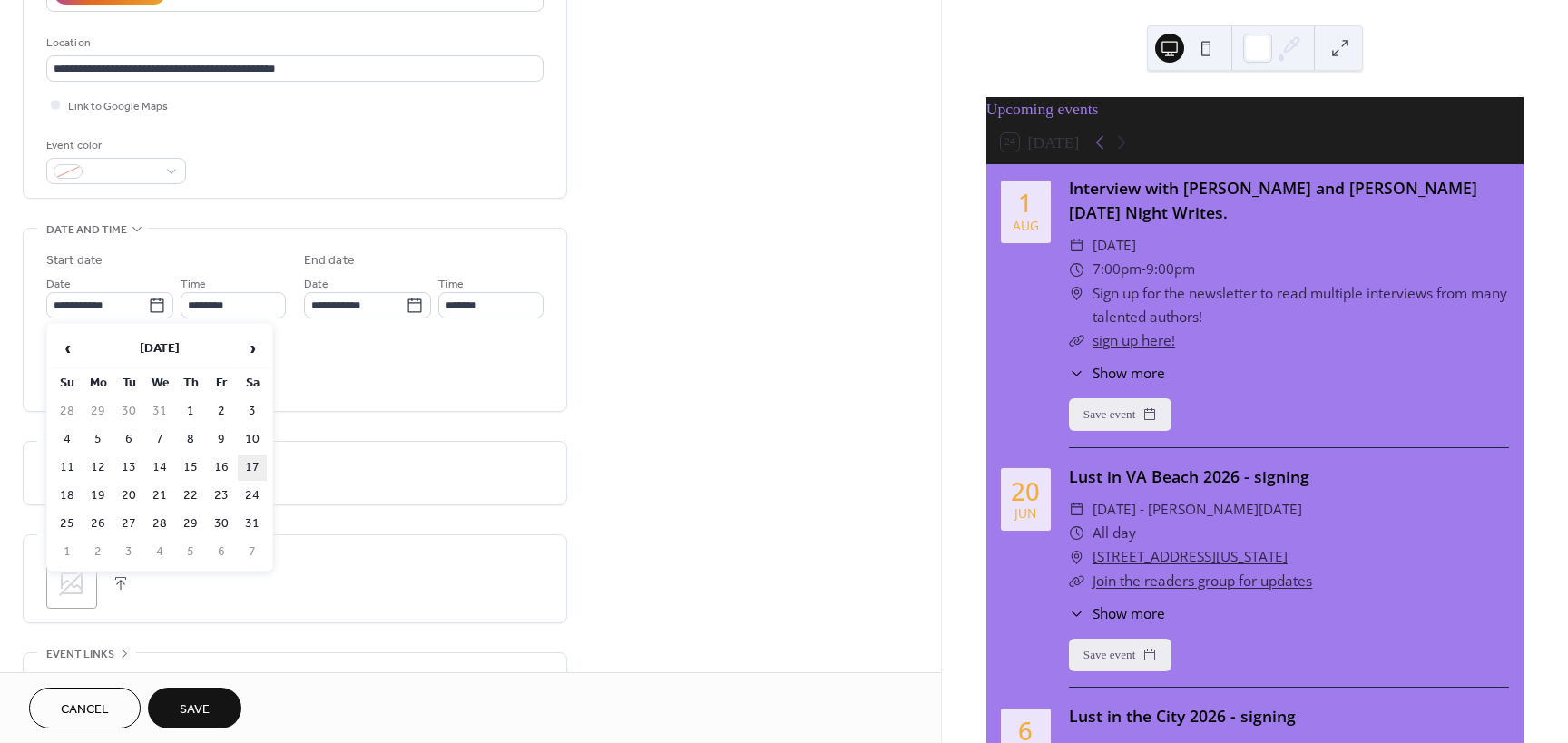 click on "17" at bounding box center (252, 467) 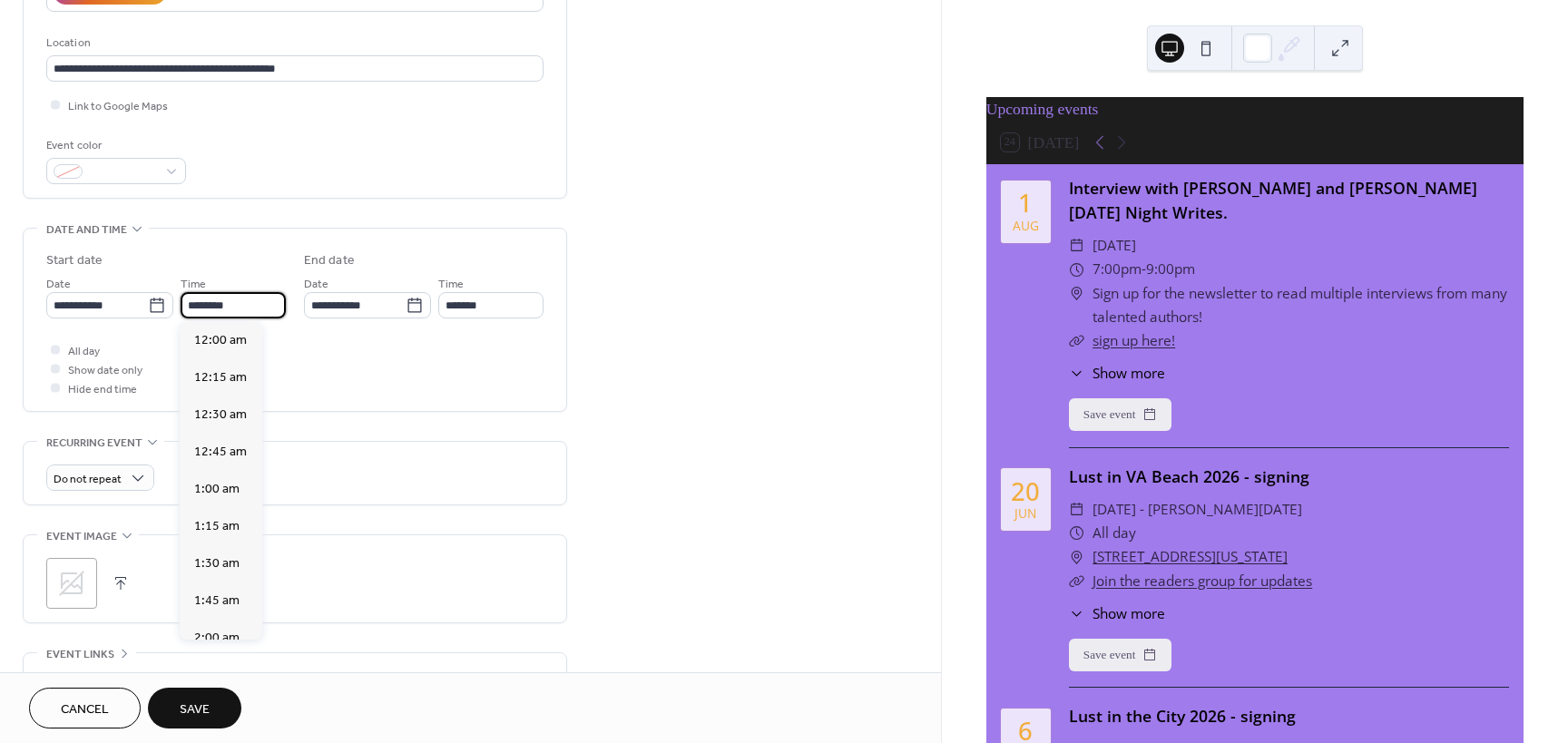 click on "********" at bounding box center [233, 305] 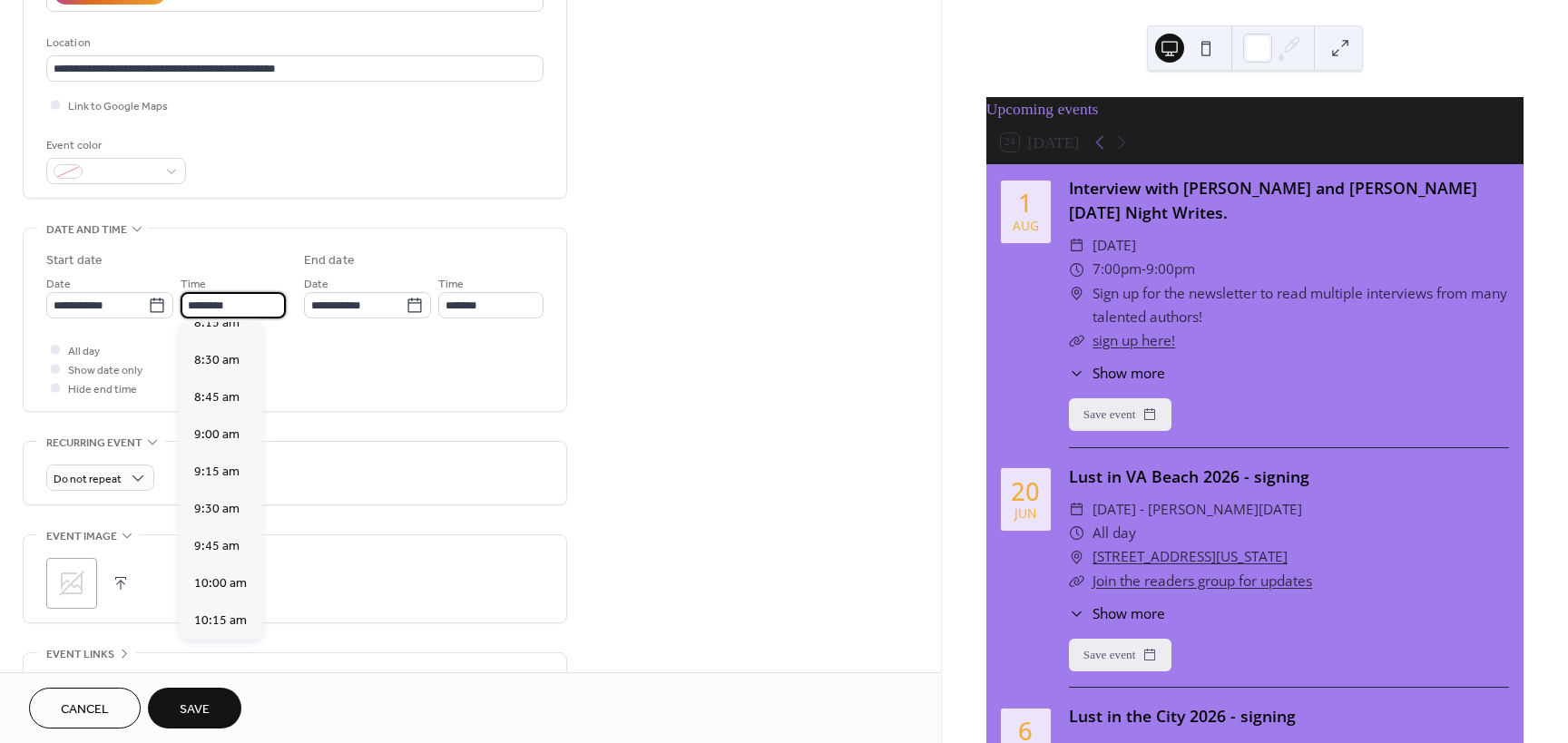 scroll, scrollTop: 1241, scrollLeft: 0, axis: vertical 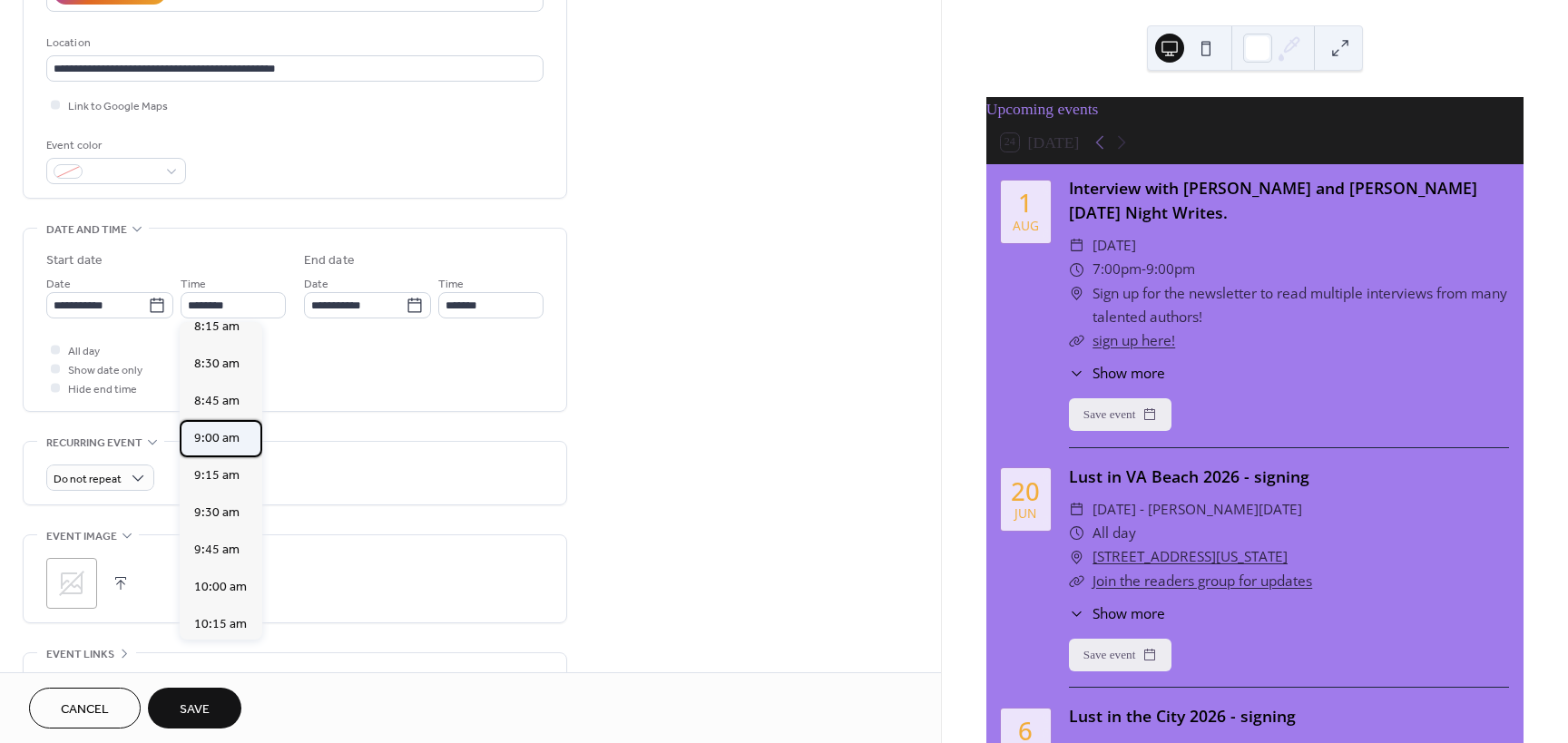 click on "9:00 am" at bounding box center [217, 438] 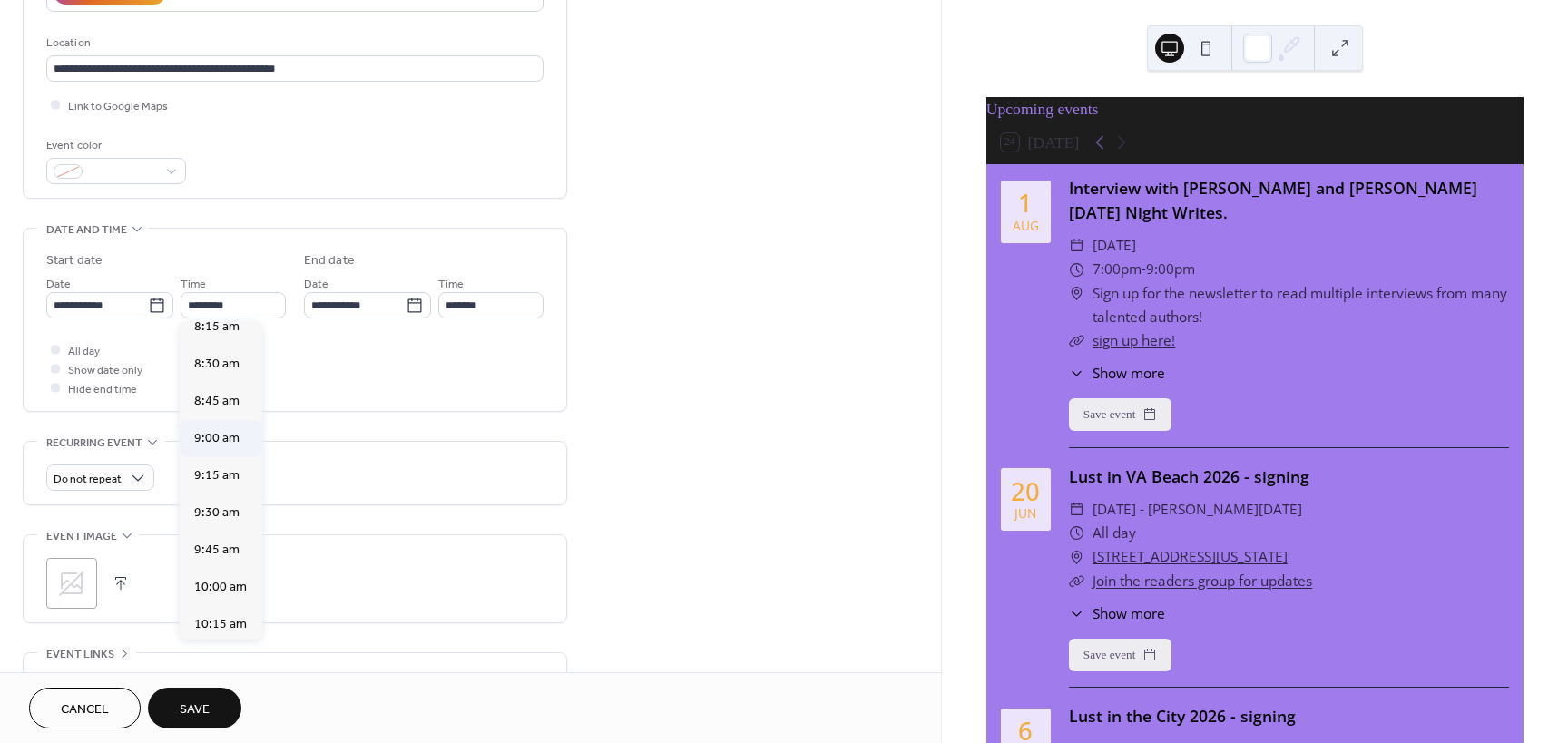 type on "*******" 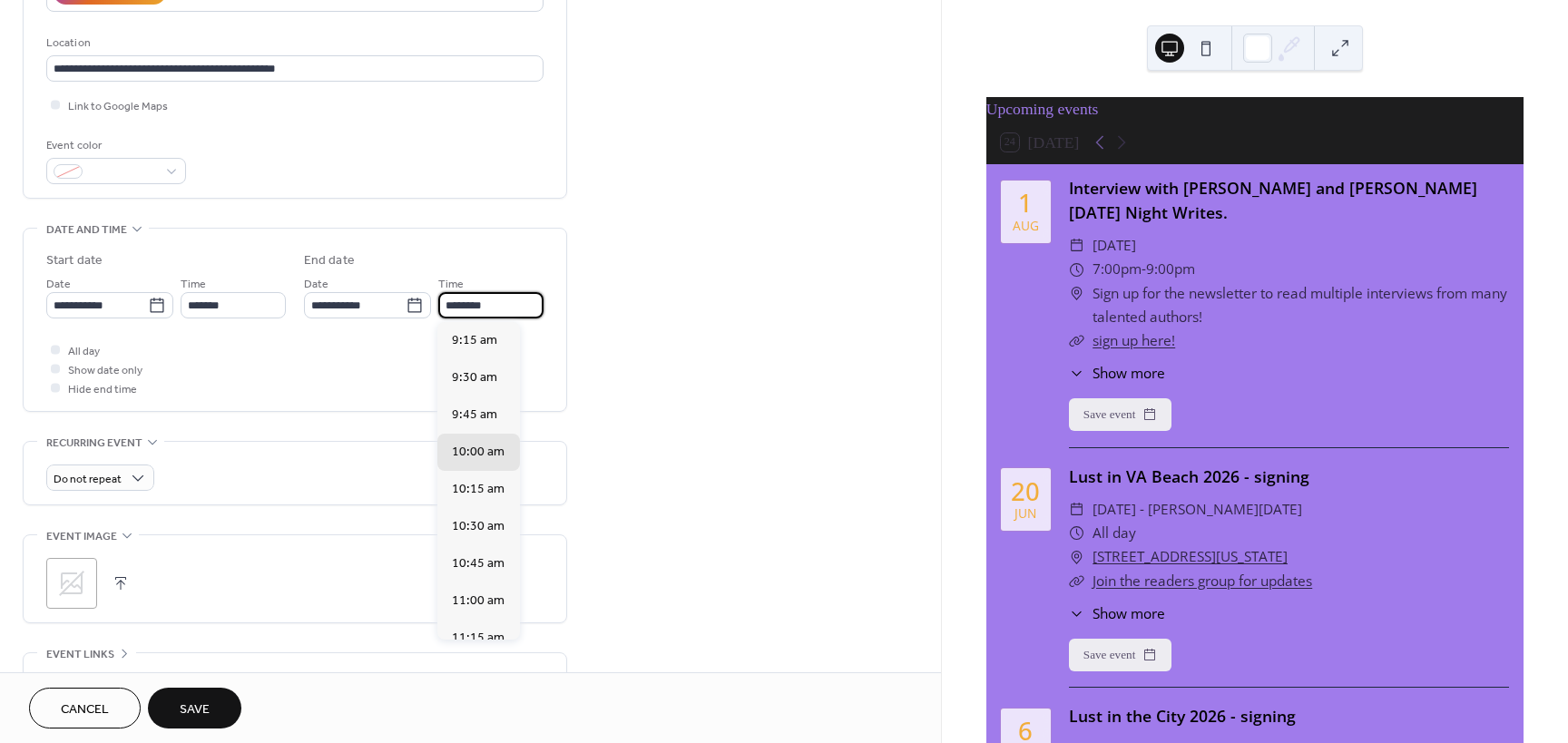 click on "********" at bounding box center [491, 305] 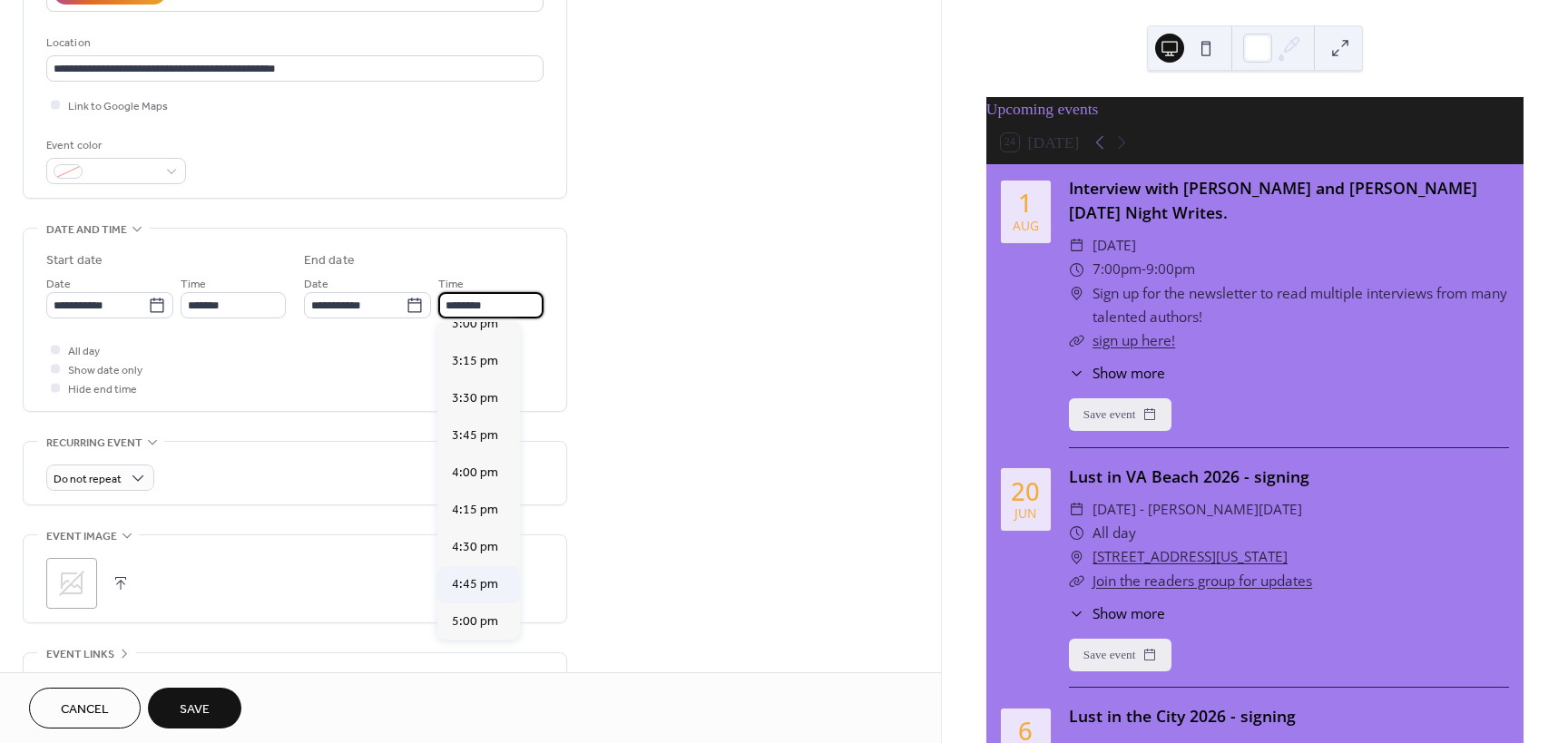 scroll, scrollTop: 907, scrollLeft: 0, axis: vertical 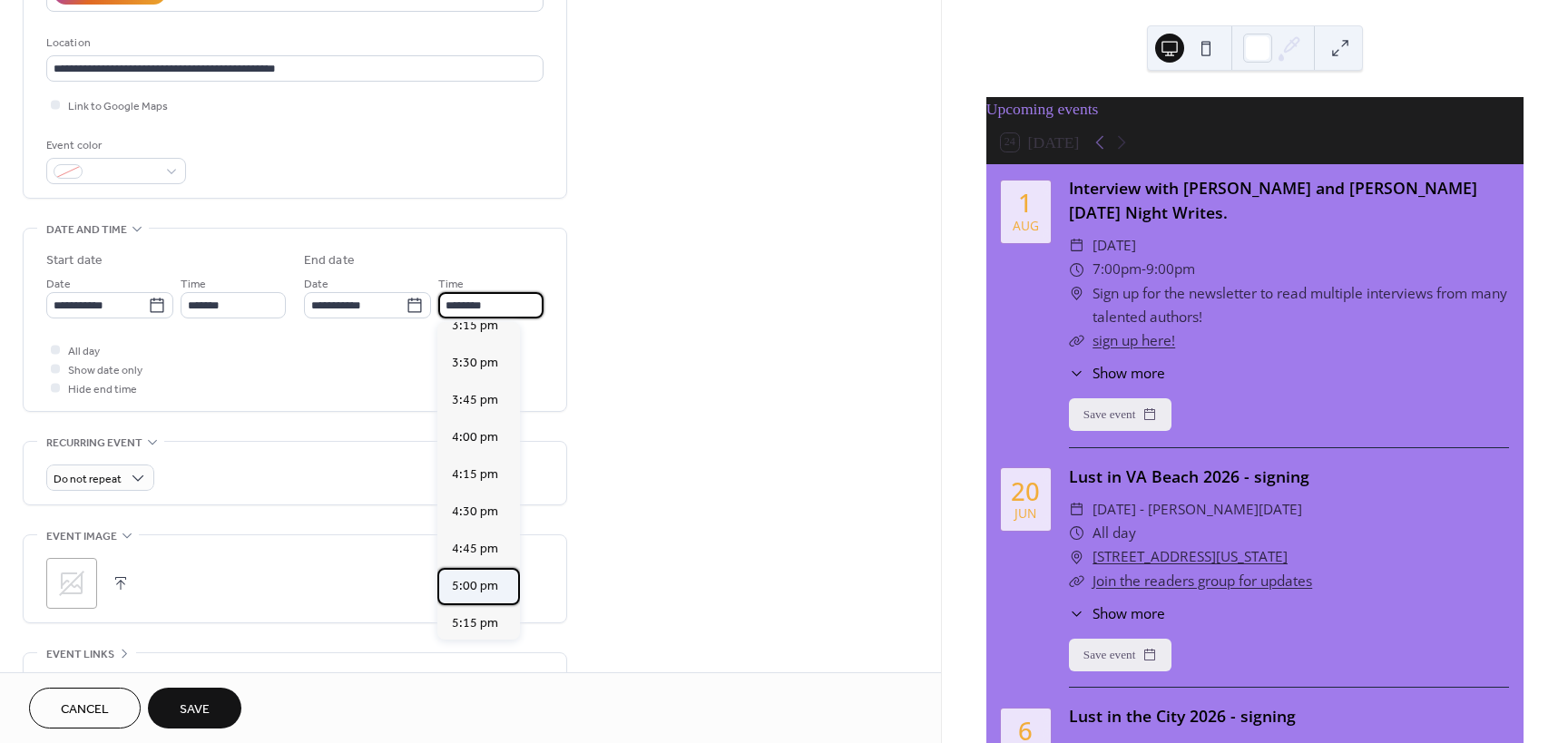 click on "5:00 pm" at bounding box center (475, 586) 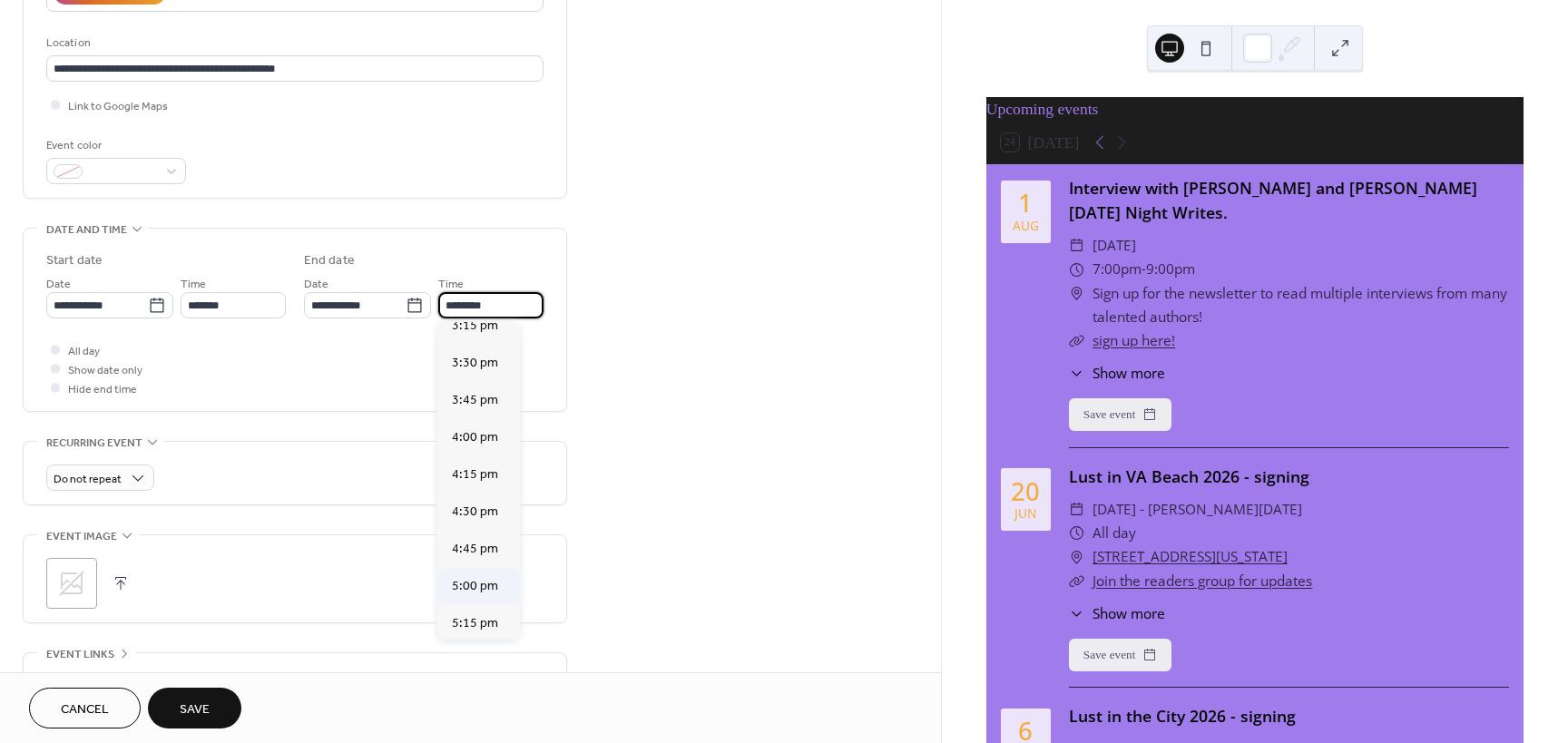 type on "*******" 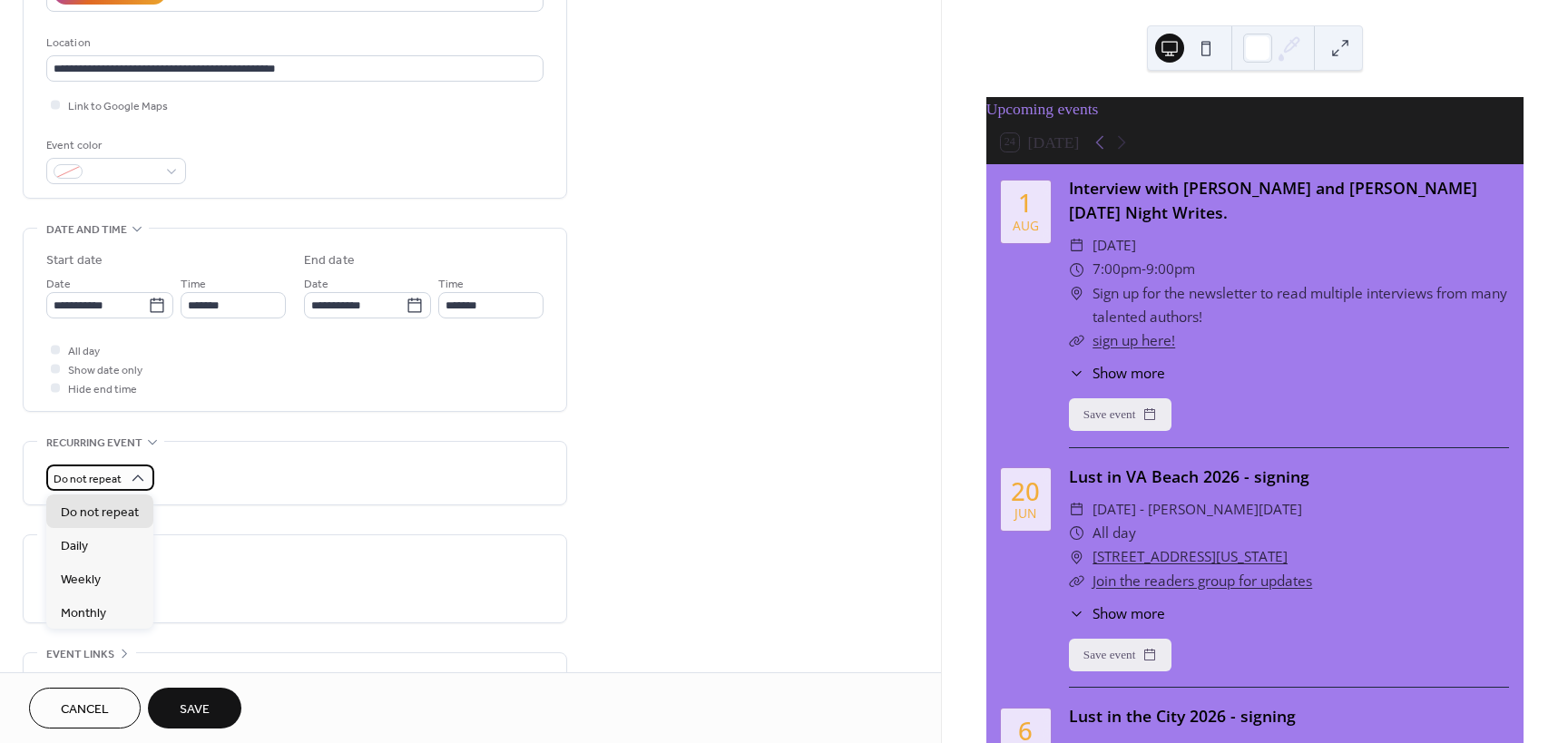 click 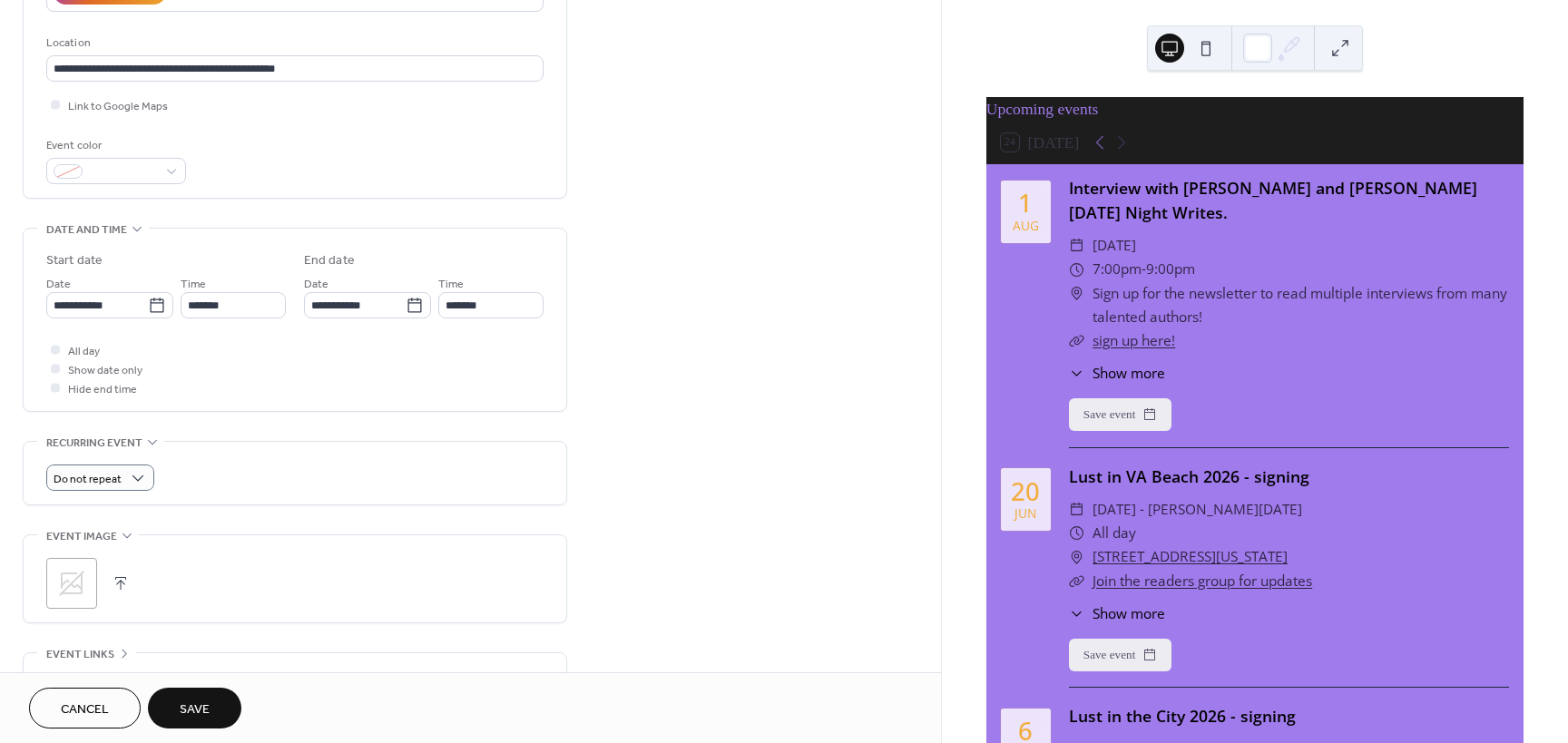 click on "Do not repeat" at bounding box center [295, 477] 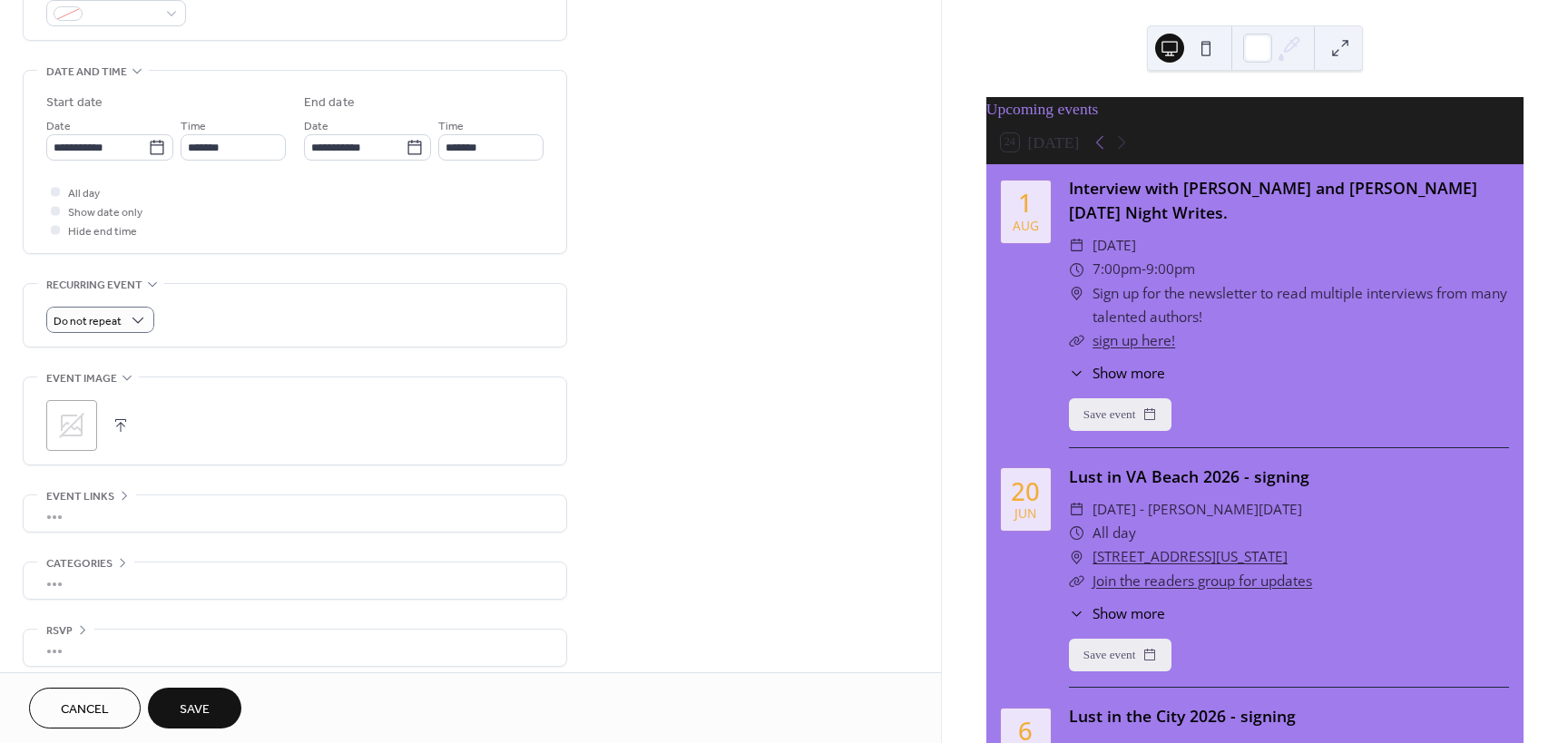 scroll, scrollTop: 533, scrollLeft: 0, axis: vertical 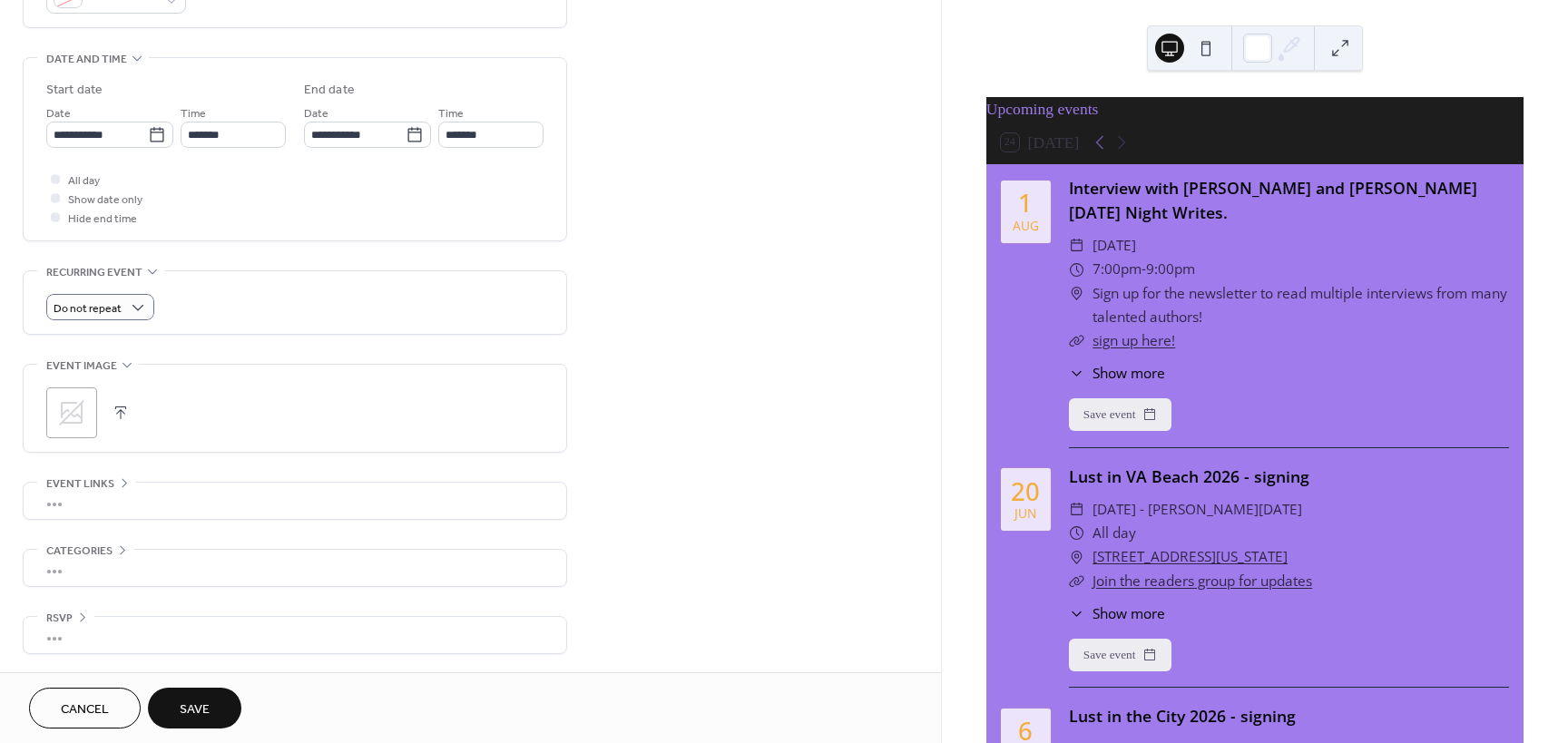 click 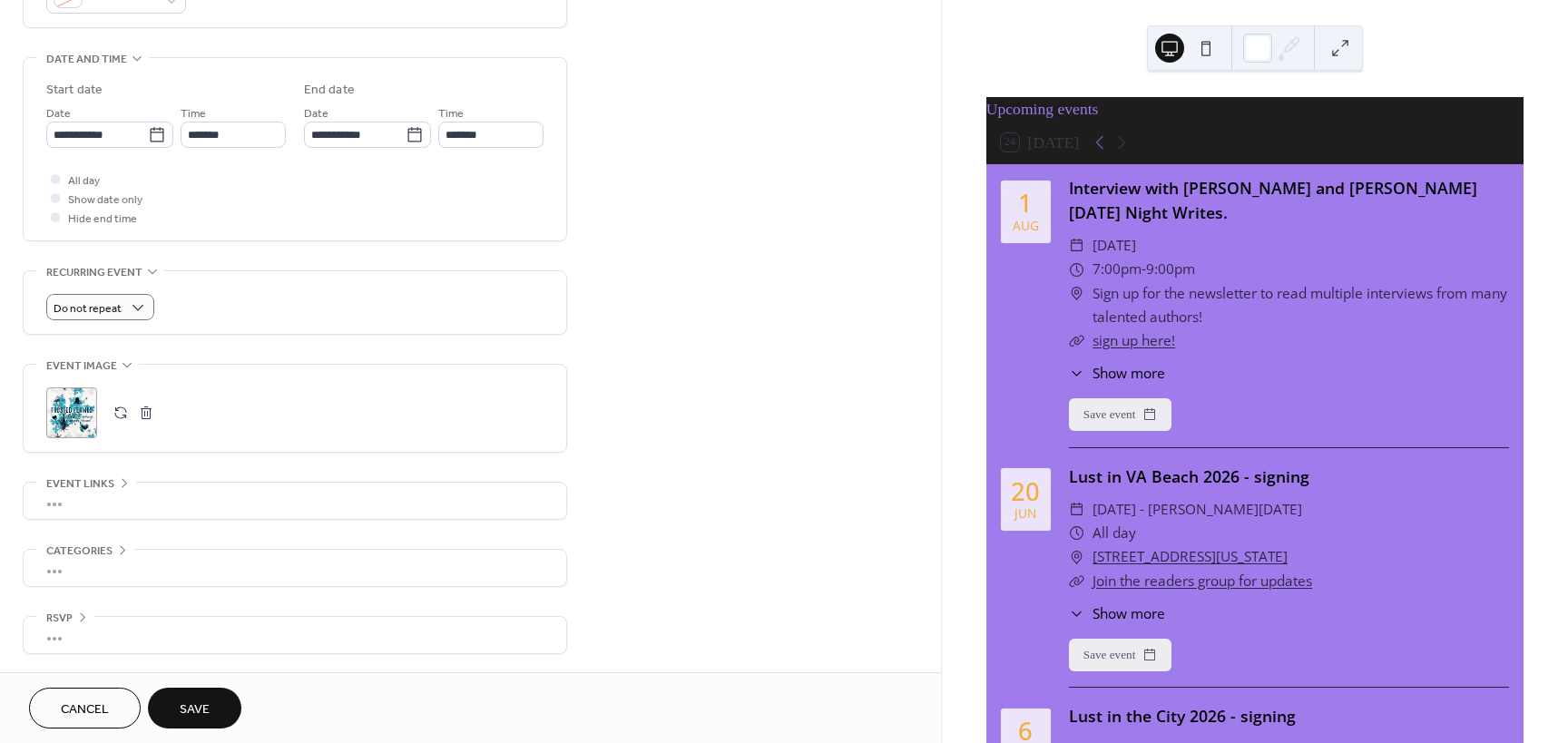 click on "•••" at bounding box center (295, 501) 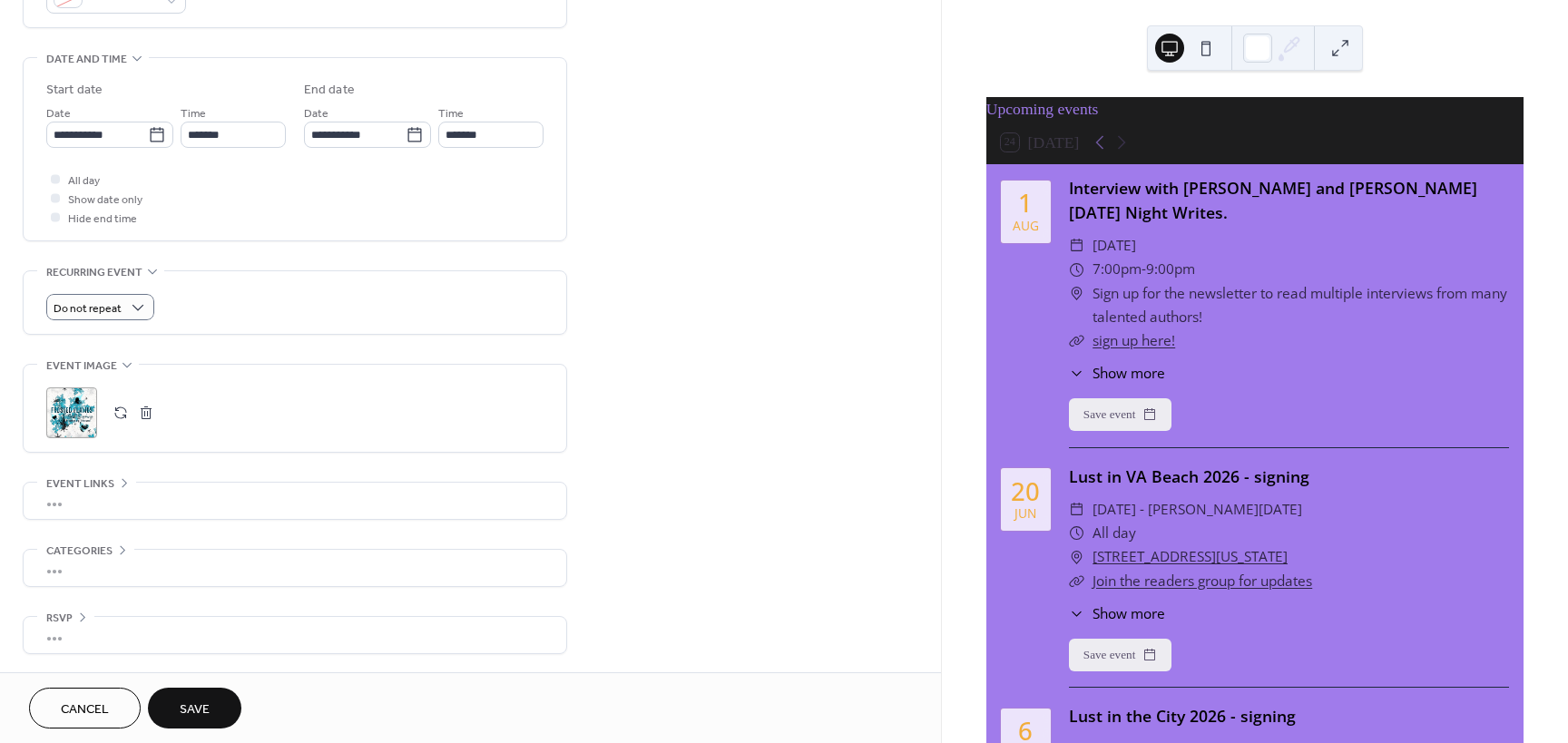 scroll, scrollTop: 533, scrollLeft: 0, axis: vertical 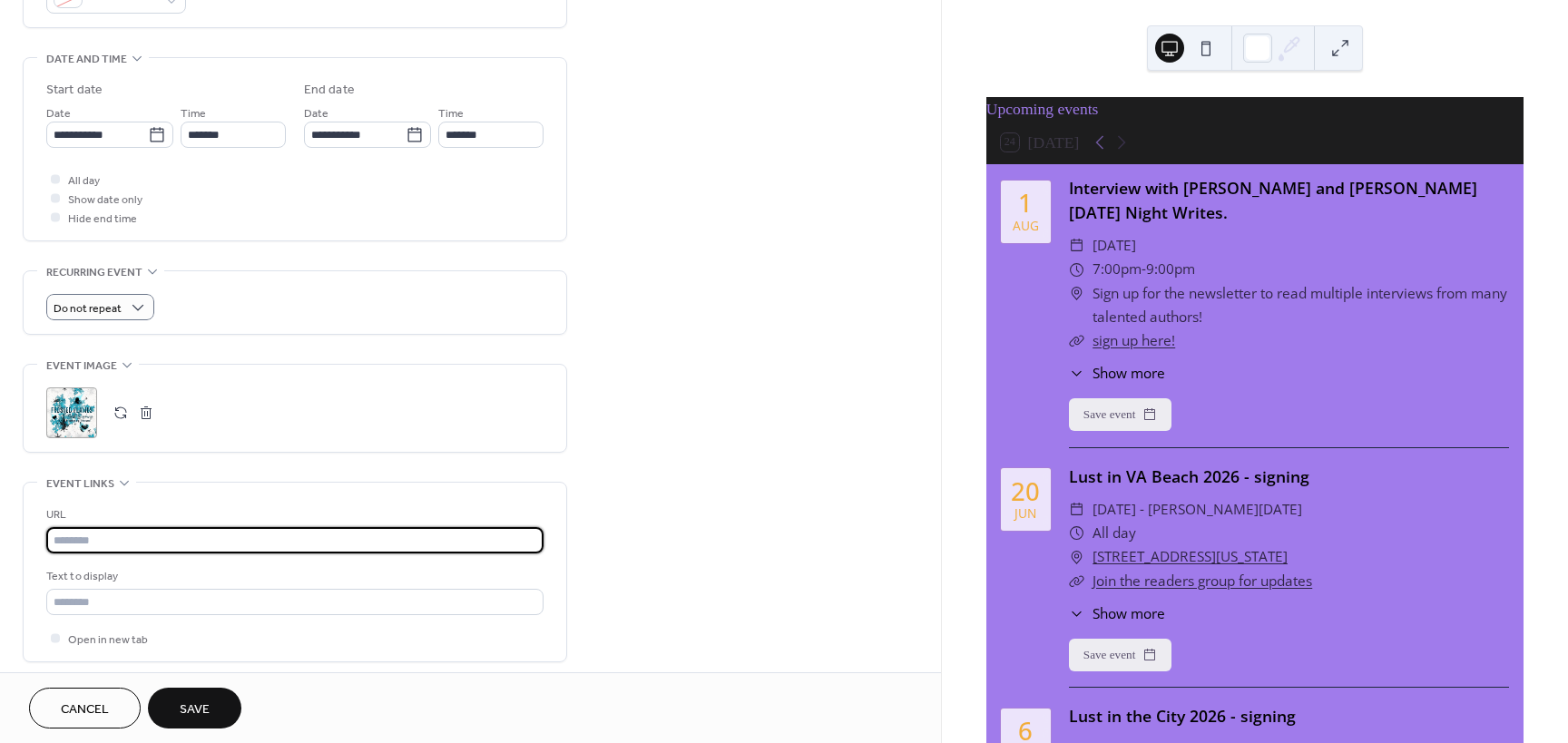 click at bounding box center (295, 540) 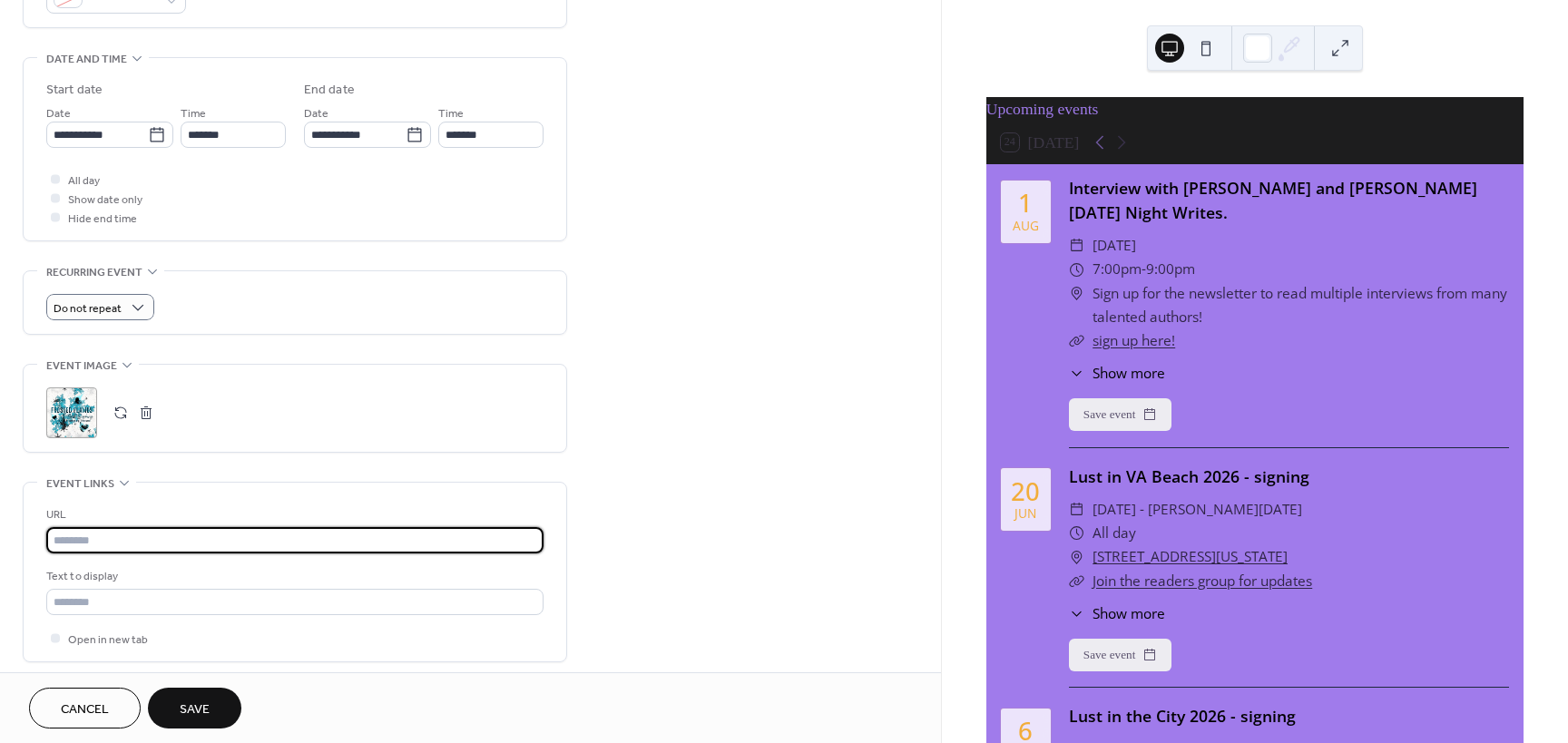 paste on "**********" 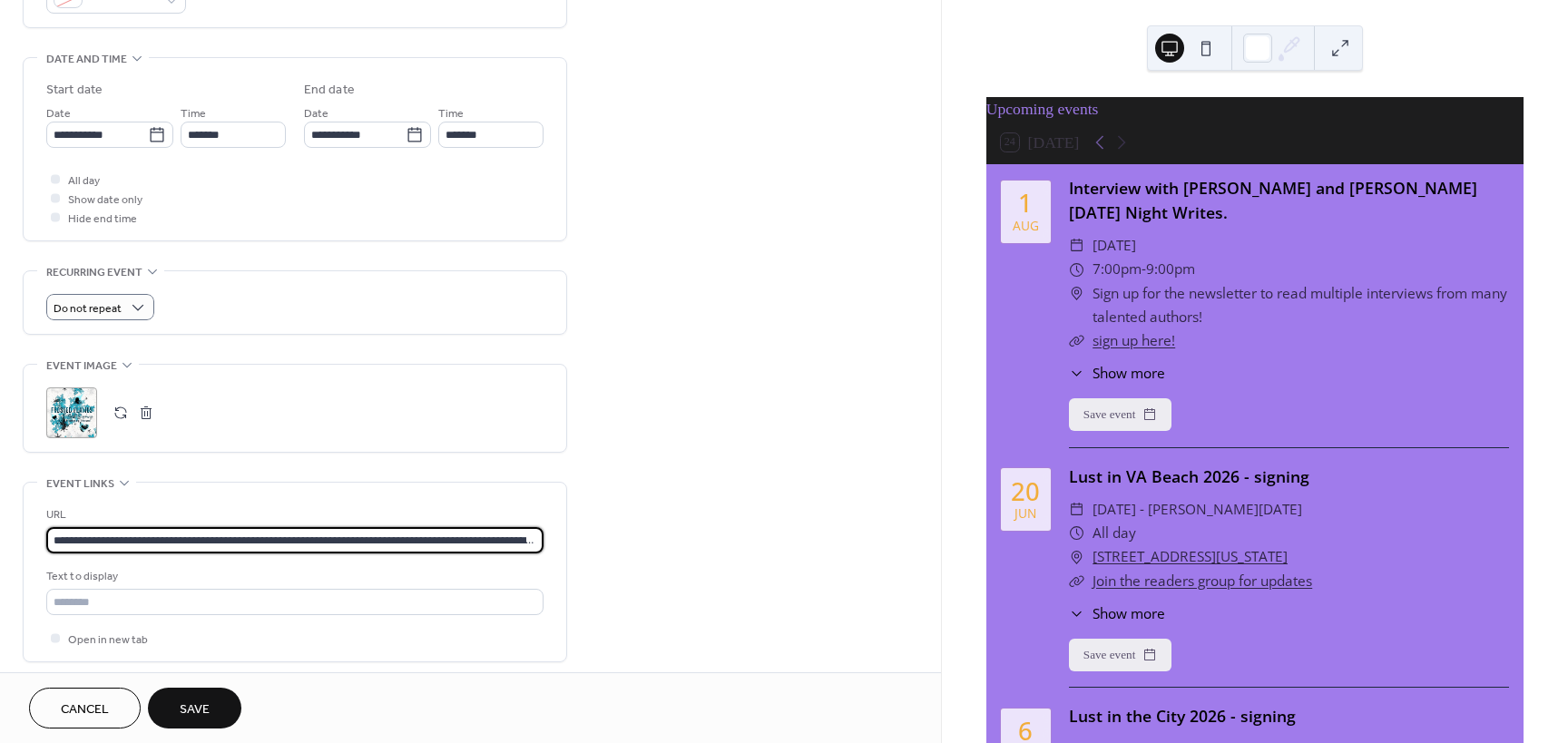 scroll, scrollTop: 0, scrollLeft: 3608, axis: horizontal 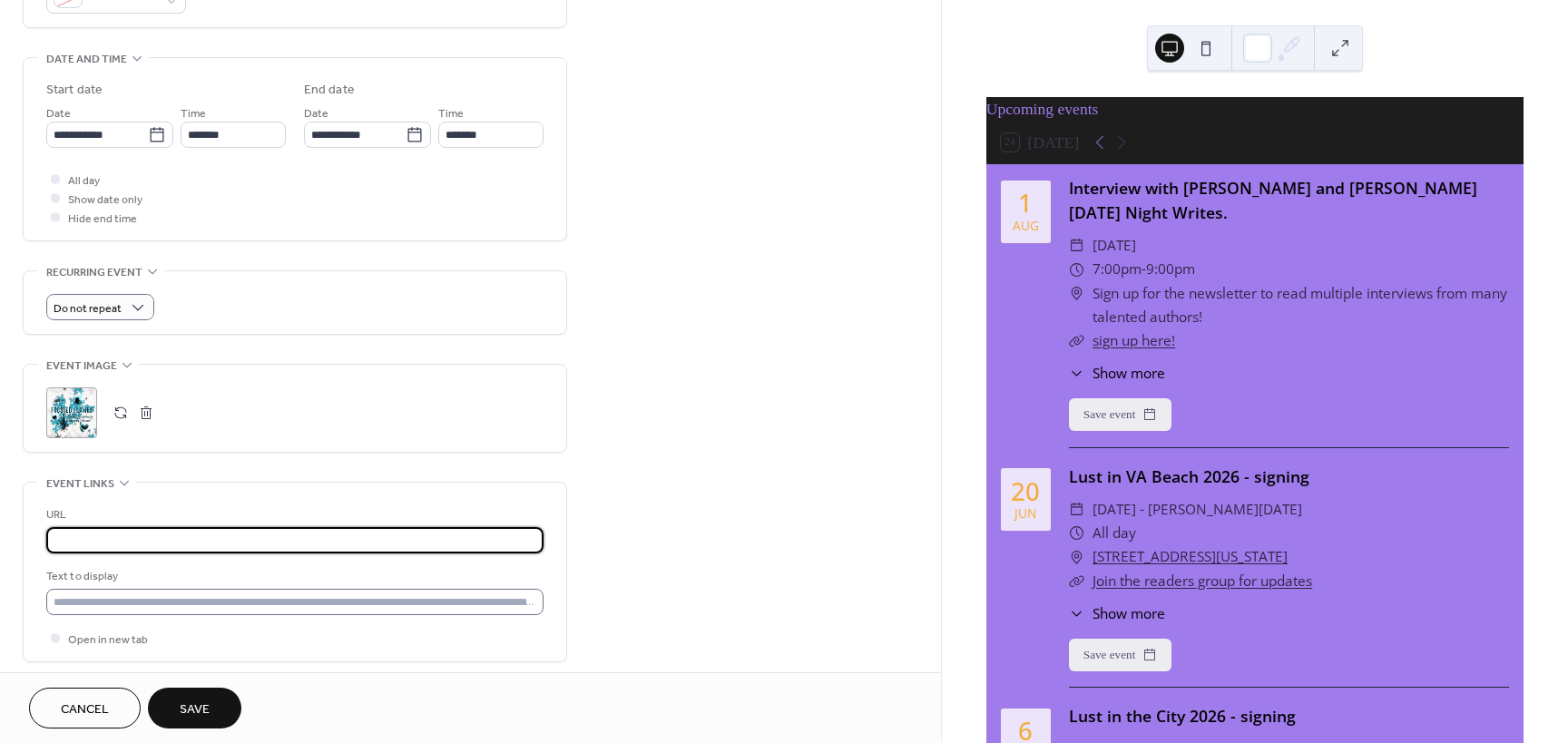 type on "**********" 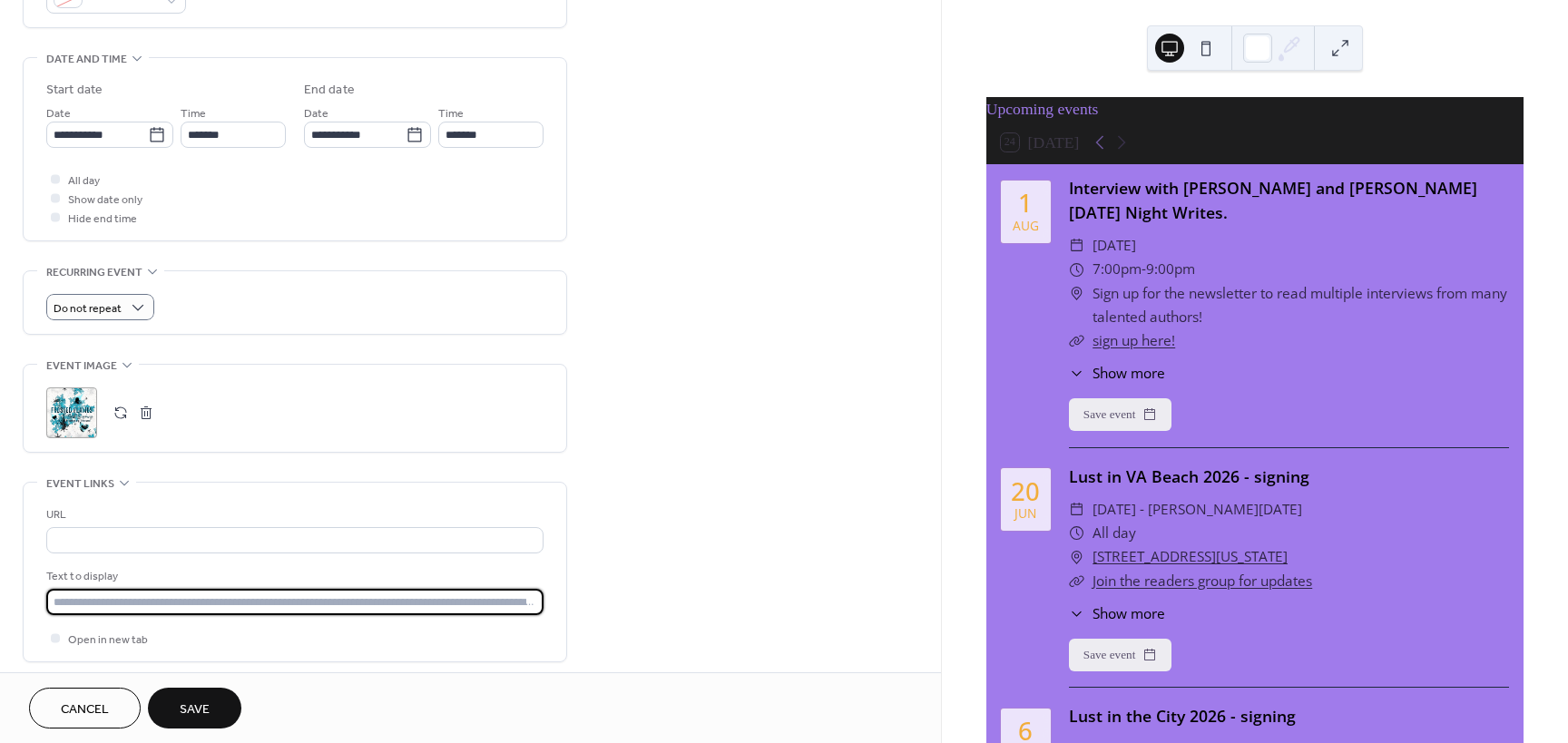 scroll, scrollTop: 0, scrollLeft: 0, axis: both 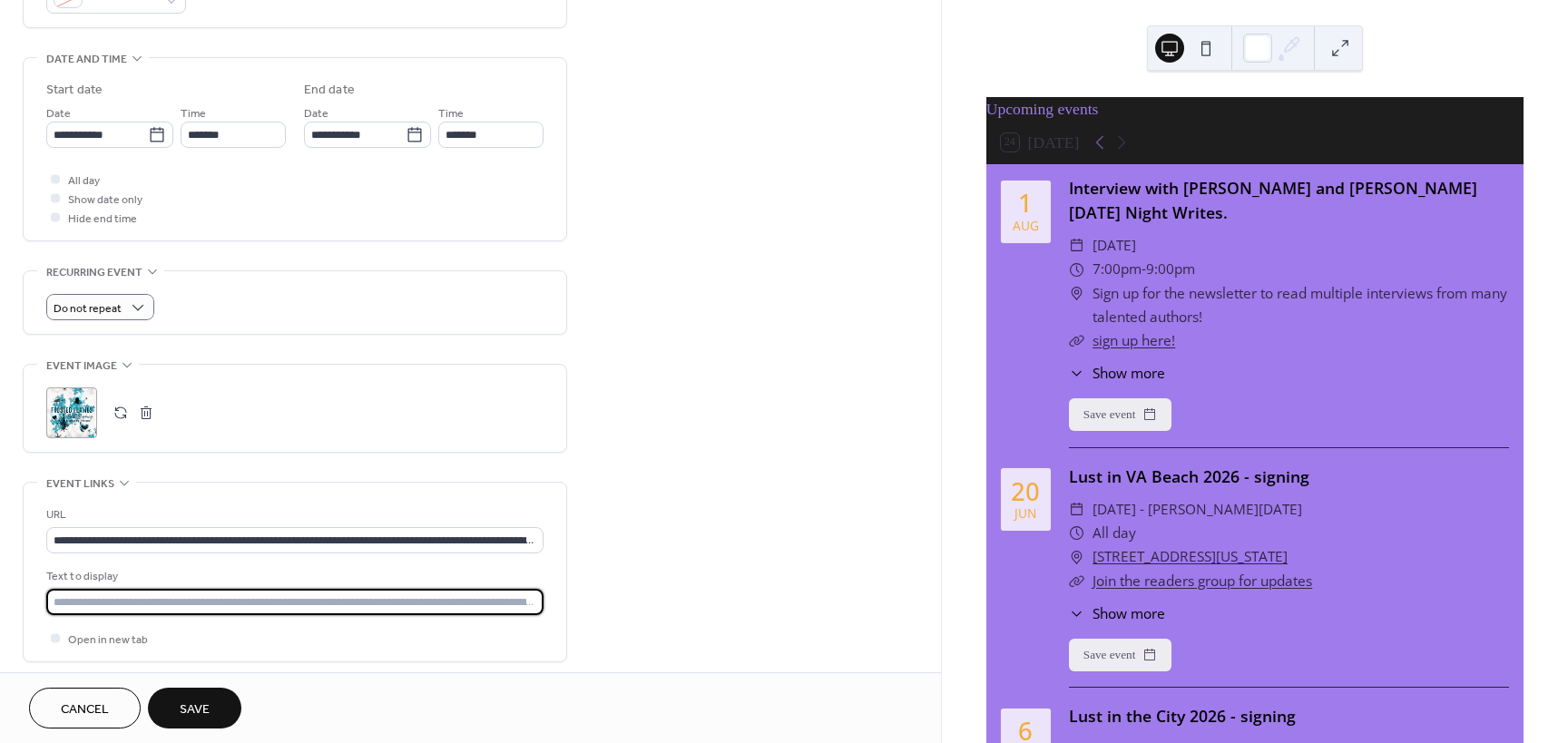click at bounding box center [295, 601] 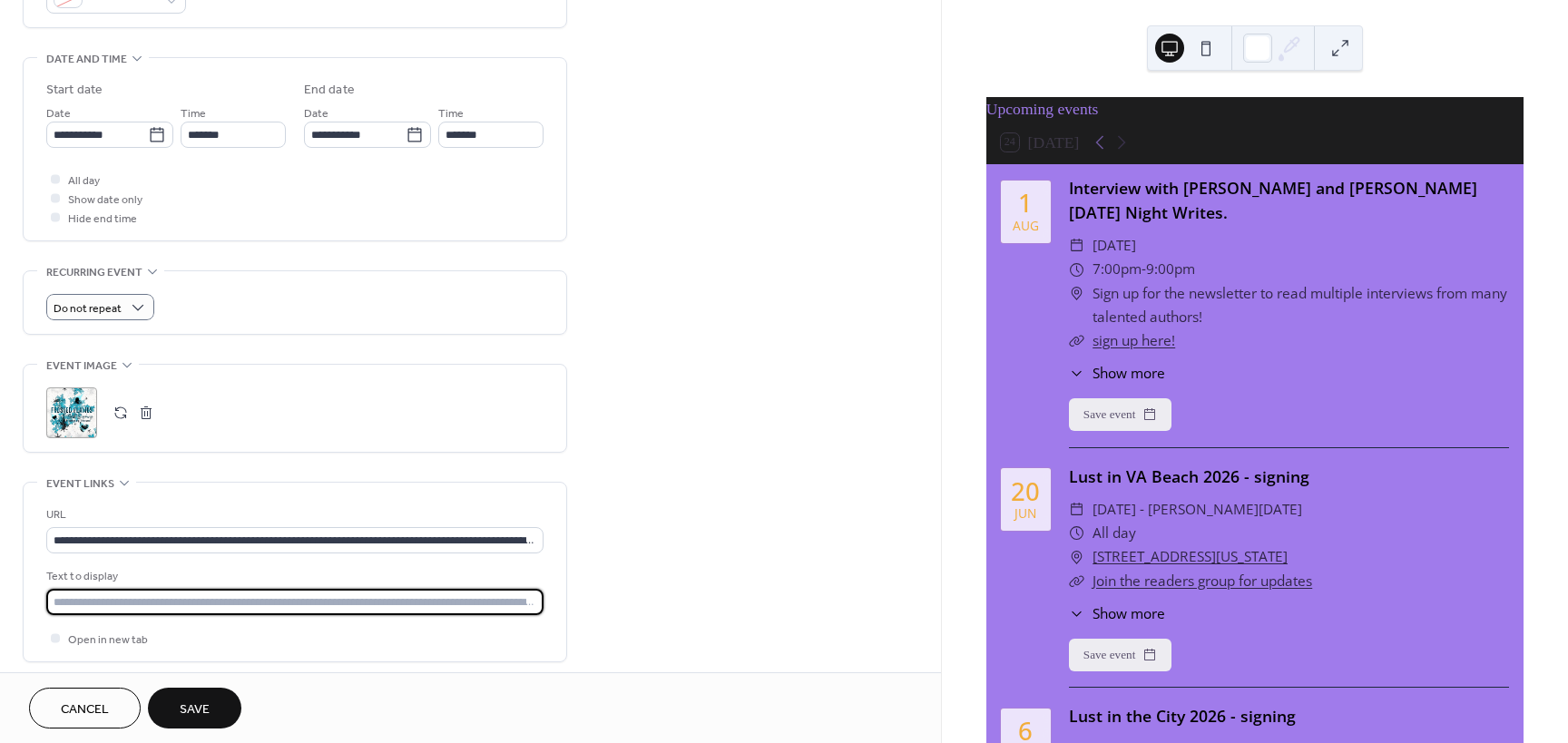 type on "**********" 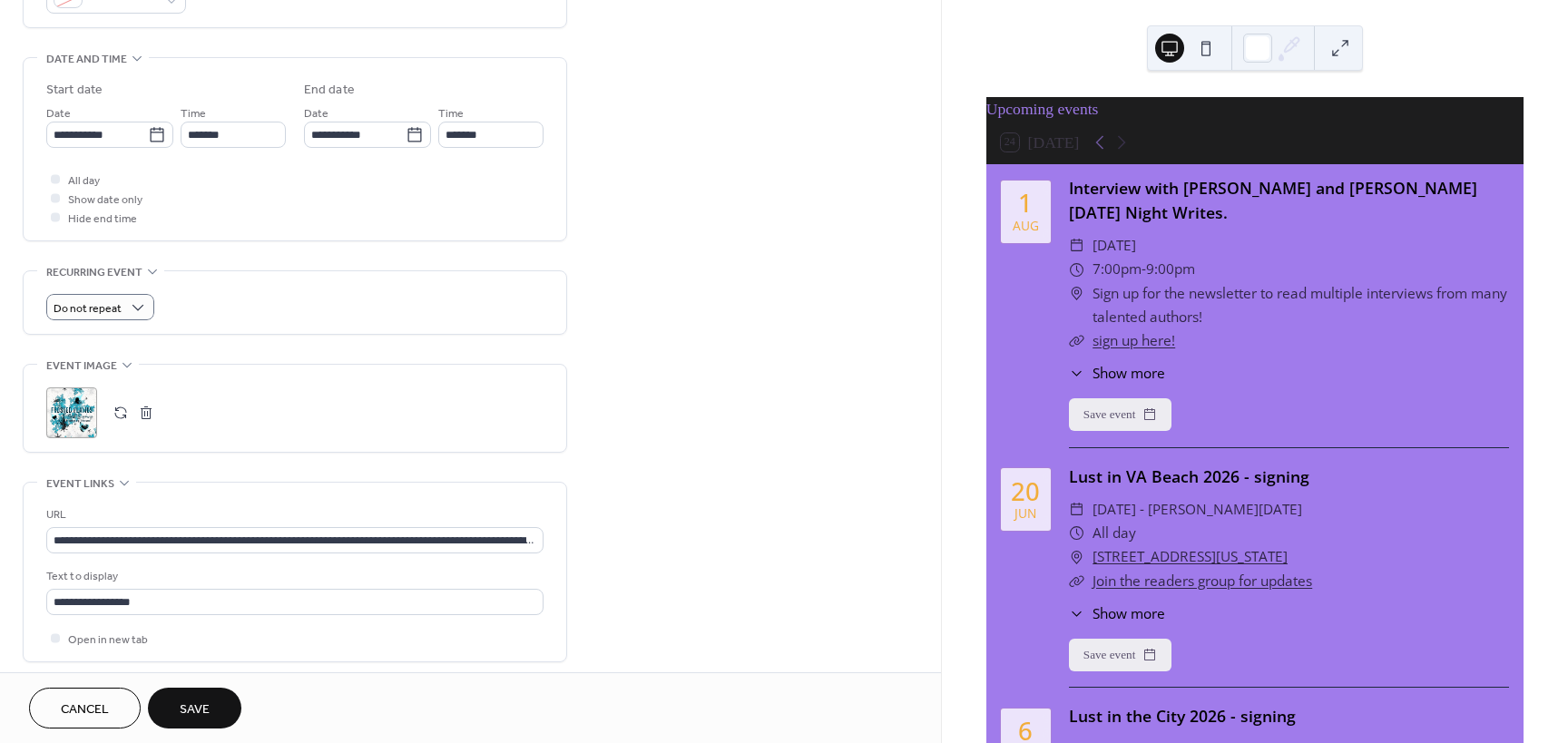 click on "Save" at bounding box center [194, 709] 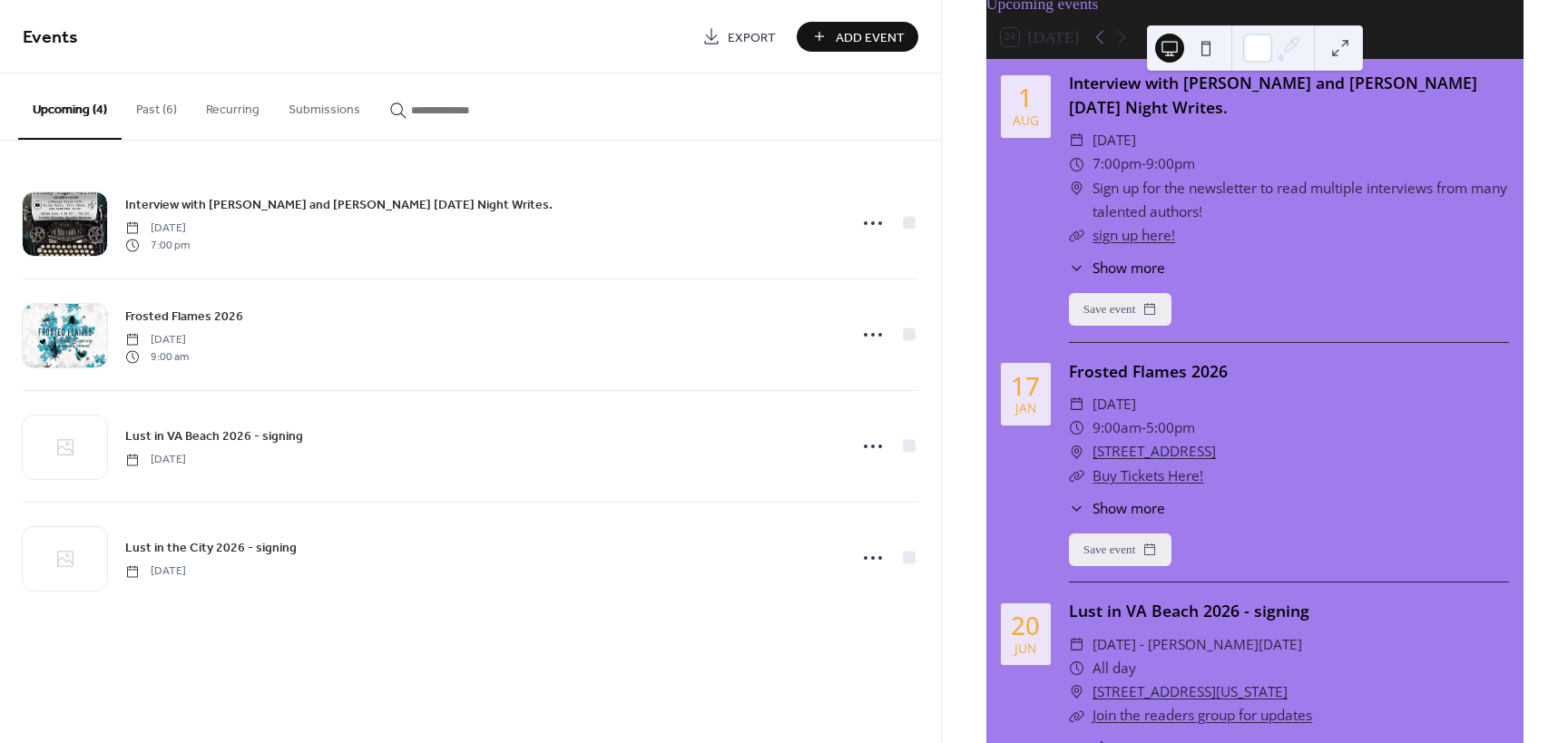 scroll, scrollTop: 0, scrollLeft: 0, axis: both 